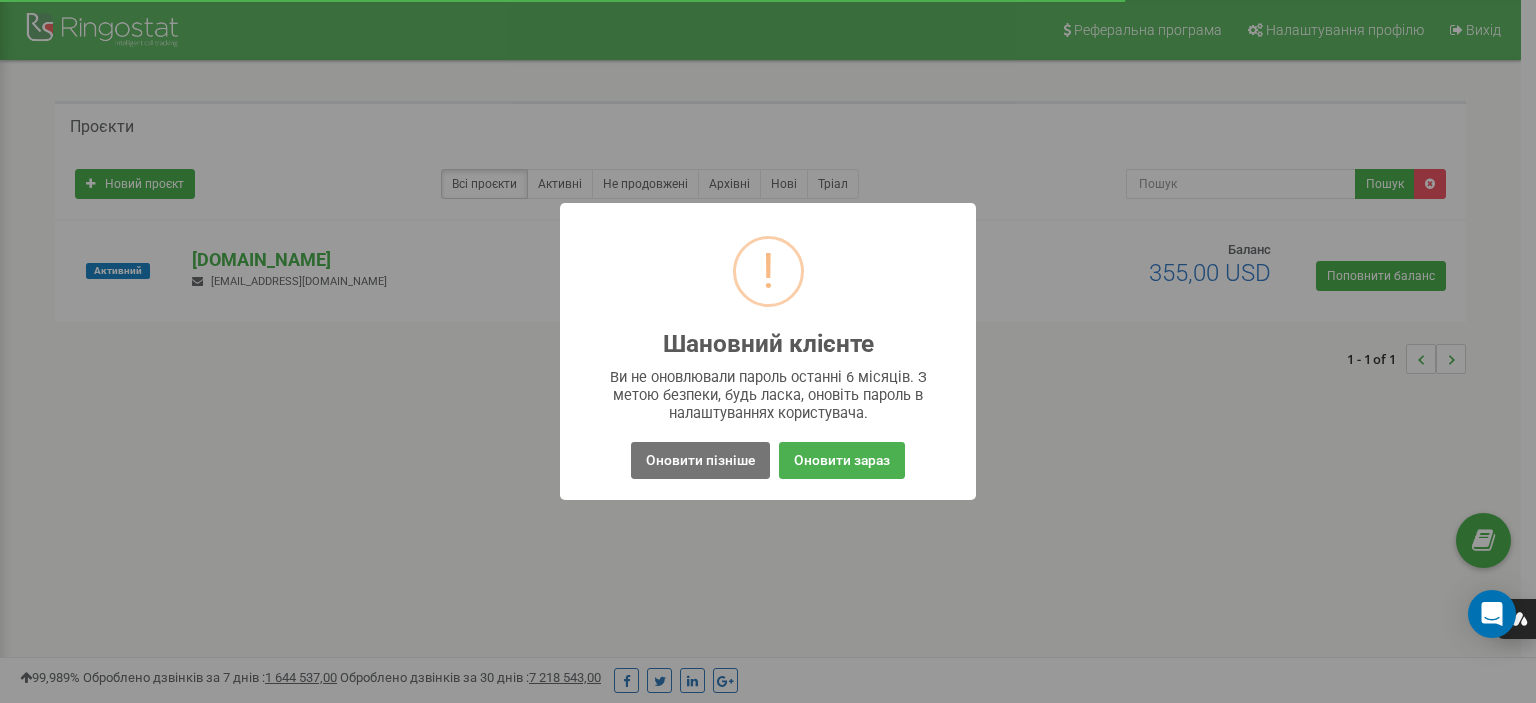 scroll, scrollTop: 0, scrollLeft: 0, axis: both 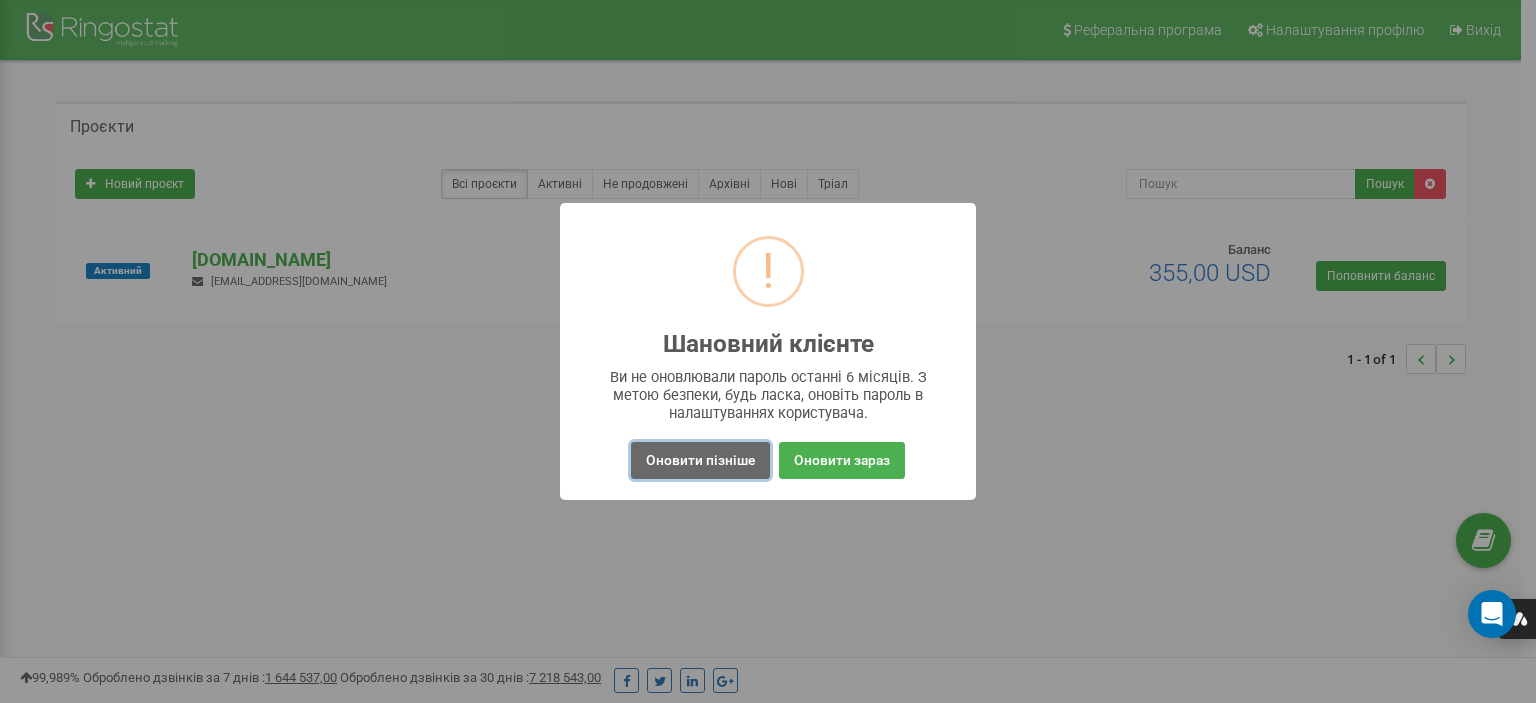 click on "Оновити пізніше" at bounding box center [700, 460] 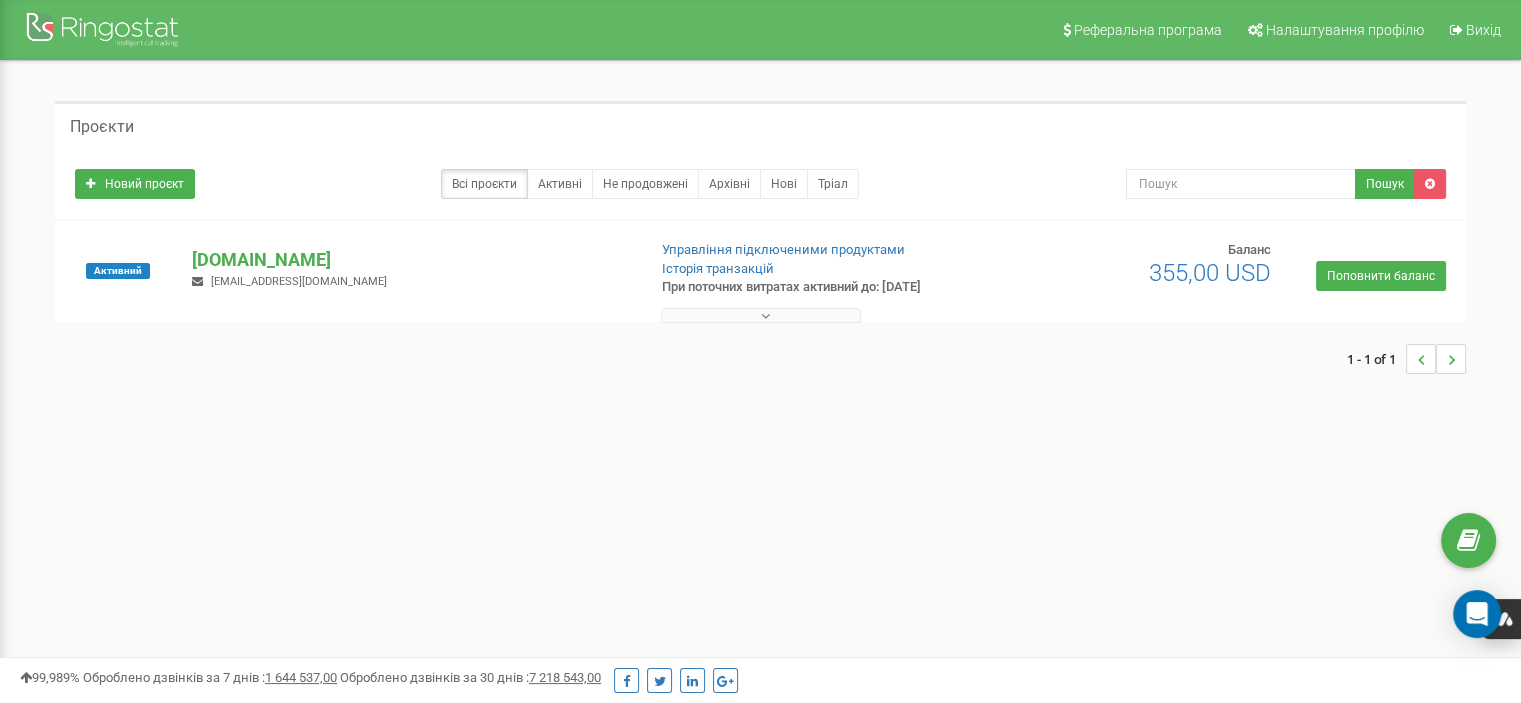click on "Активний
tactical-belt.store
igorragnarokb@gmail.com
Управління підключеними продуктами
Історія транзакцій" at bounding box center [760, 281] 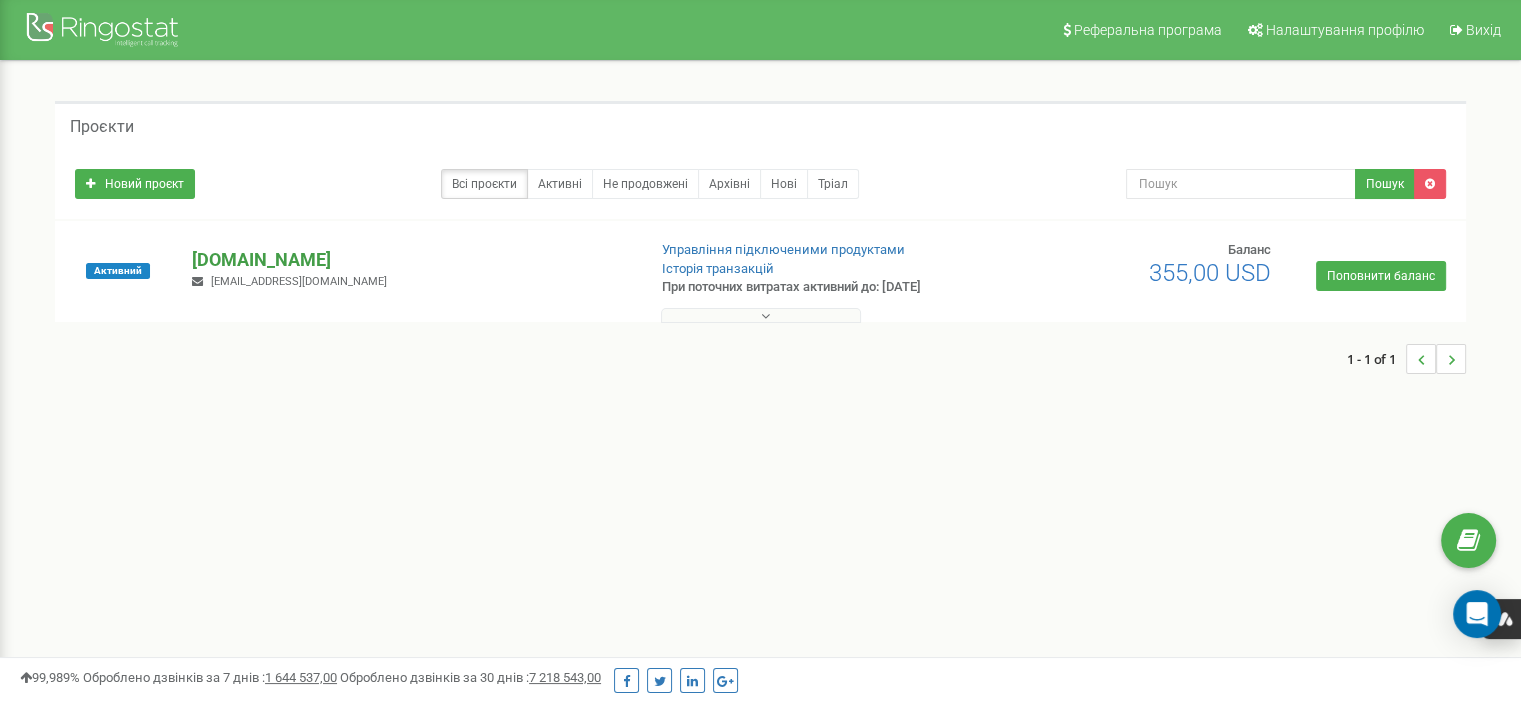 click on "[DOMAIN_NAME]" at bounding box center [410, 260] 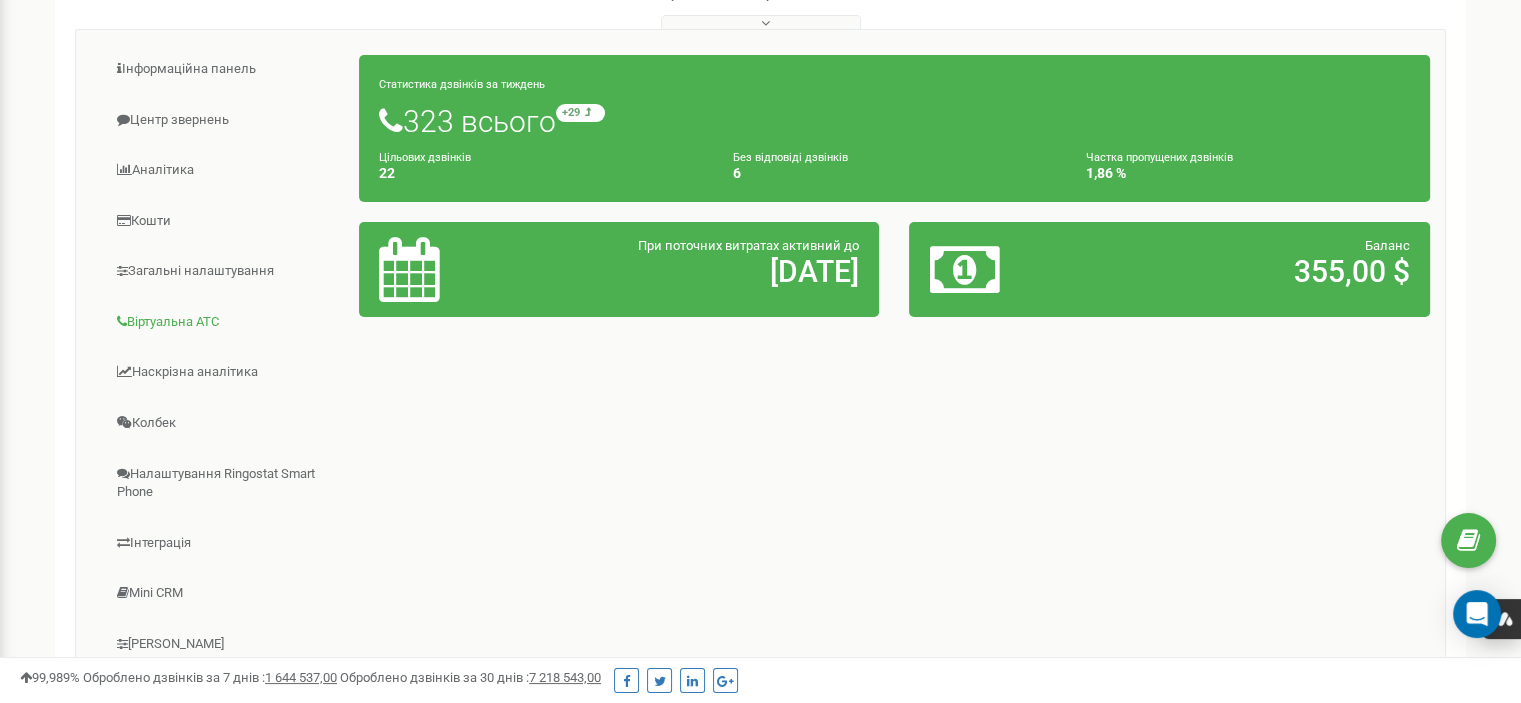 scroll, scrollTop: 300, scrollLeft: 0, axis: vertical 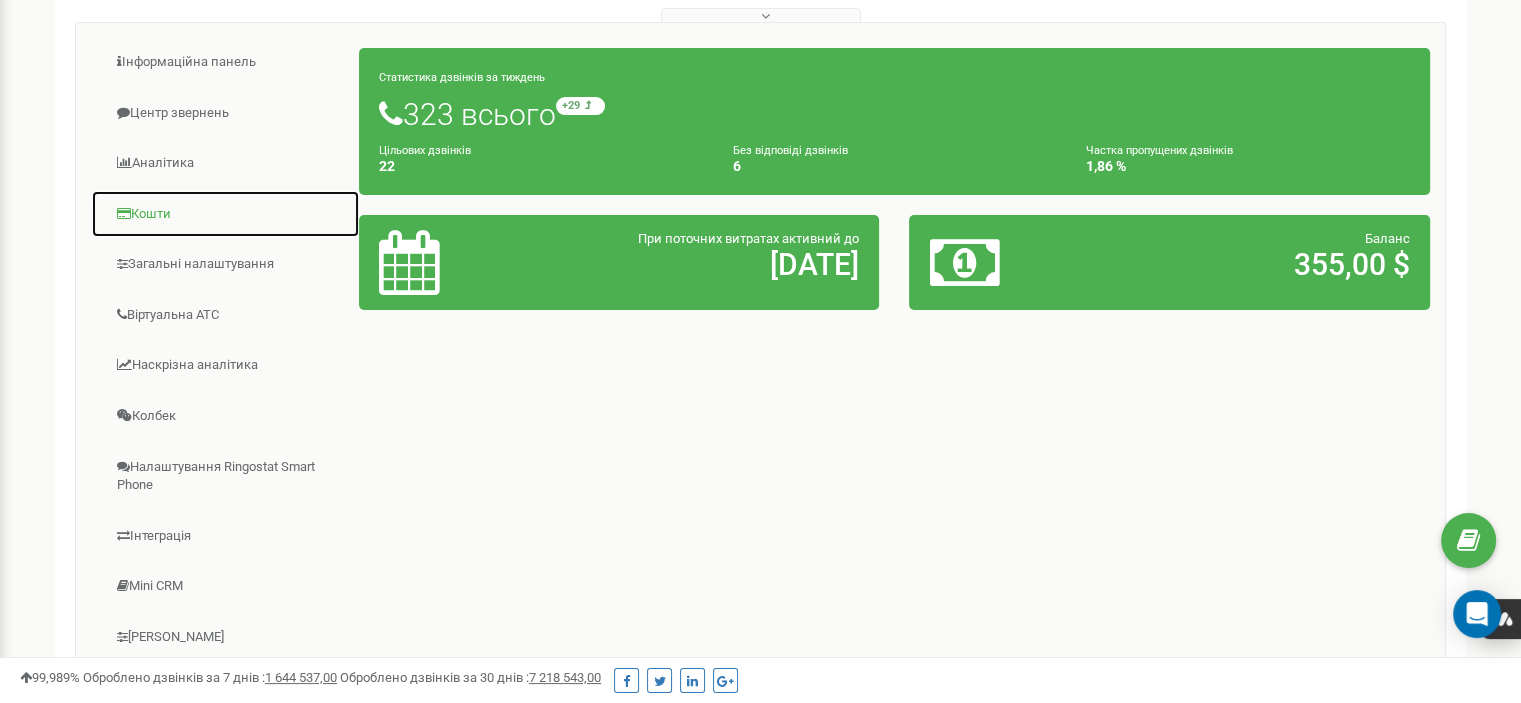 click on "Кошти" at bounding box center [225, 214] 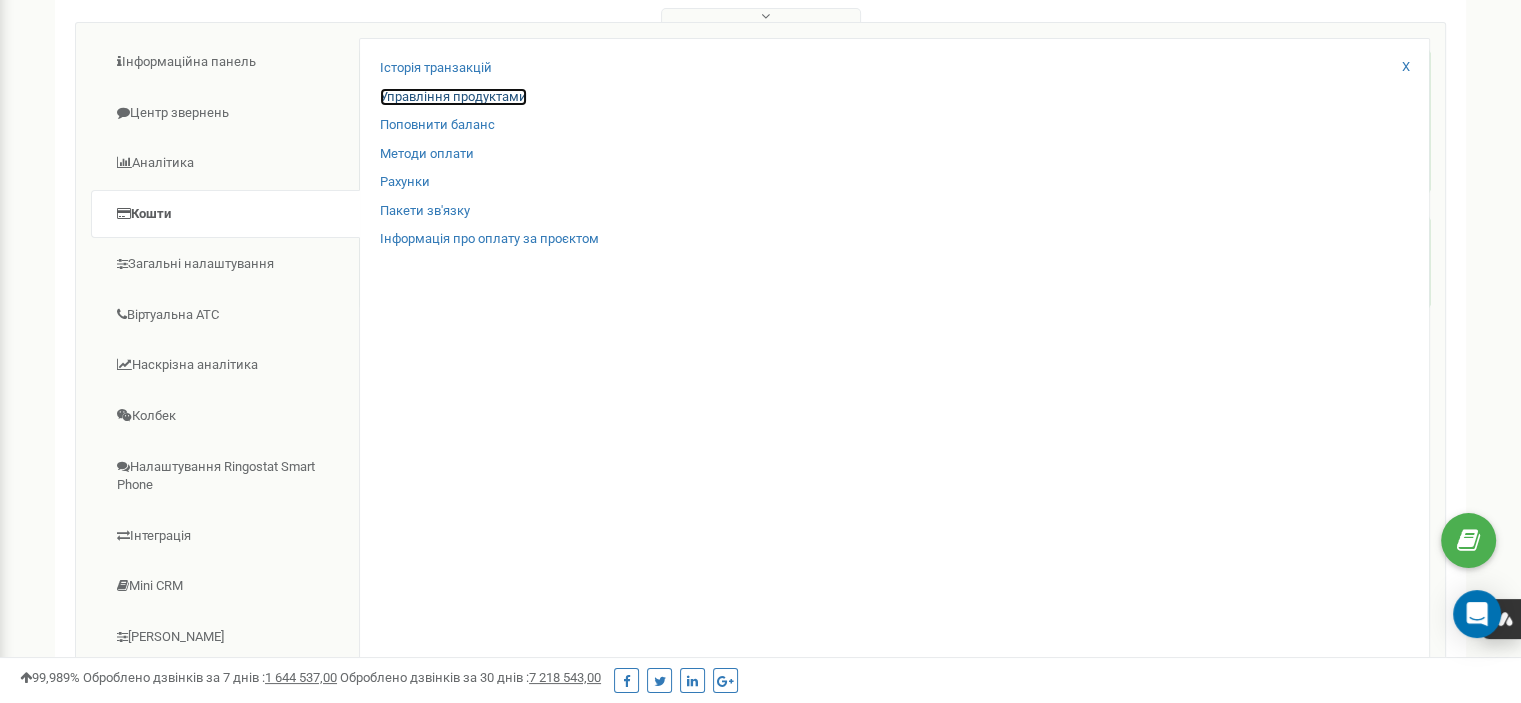 click on "Управління продуктами" at bounding box center (453, 97) 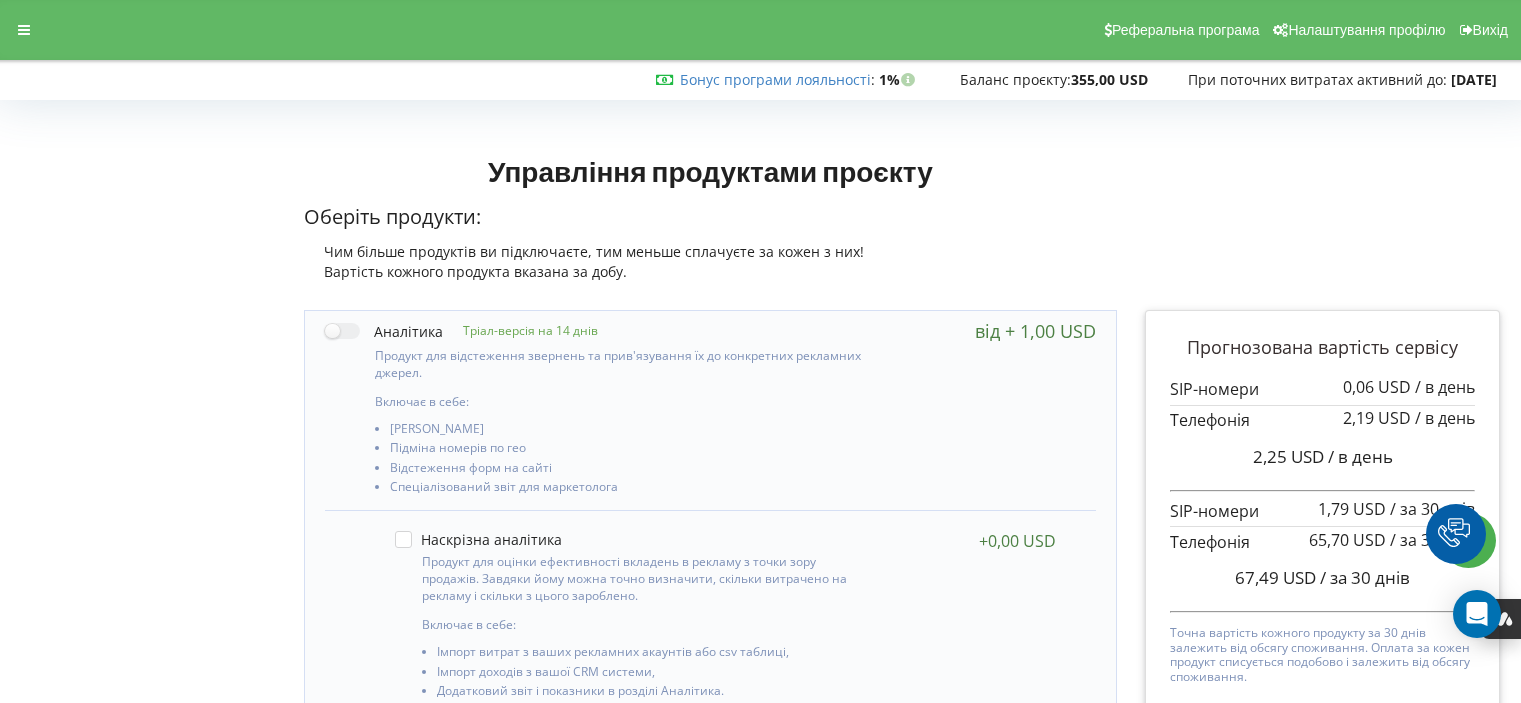 scroll, scrollTop: 0, scrollLeft: 0, axis: both 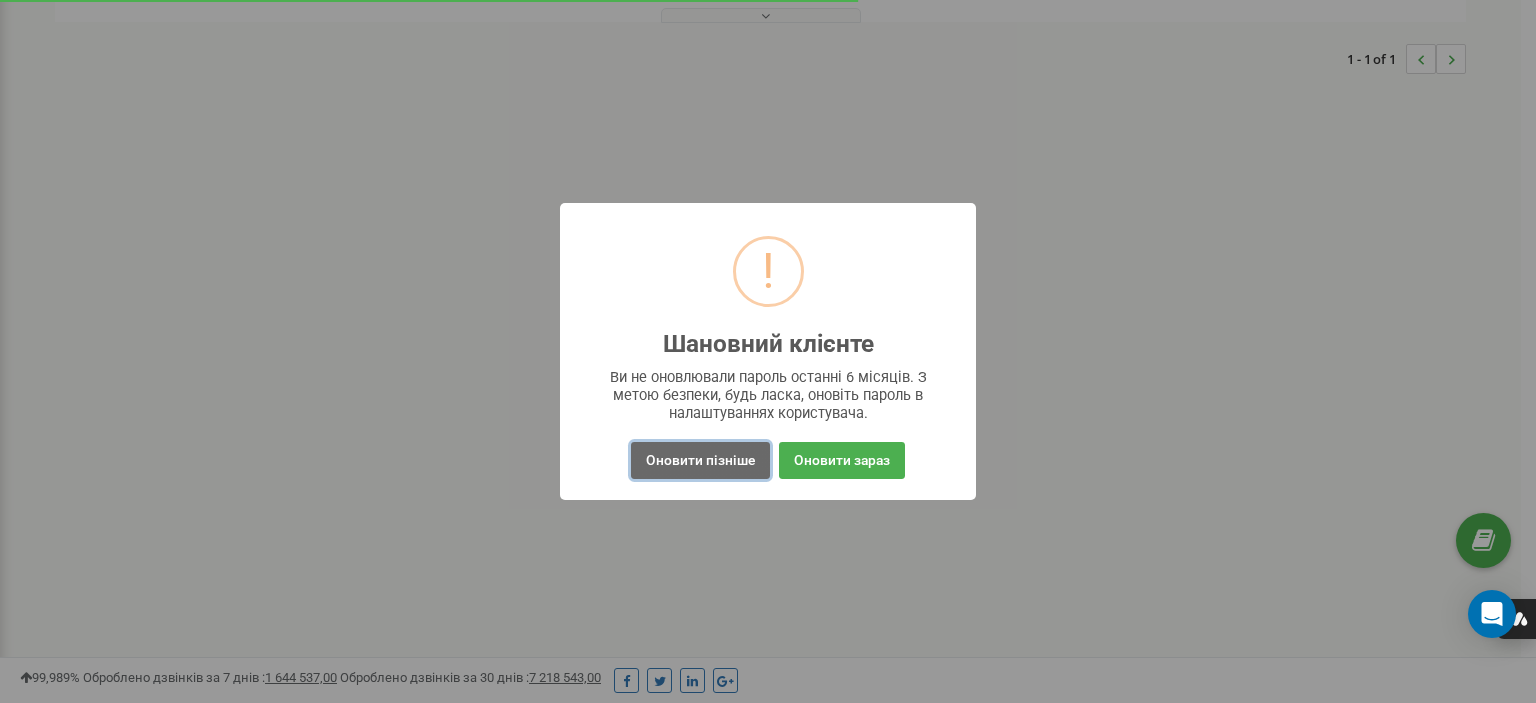 click on "Оновити пізніше" at bounding box center [700, 460] 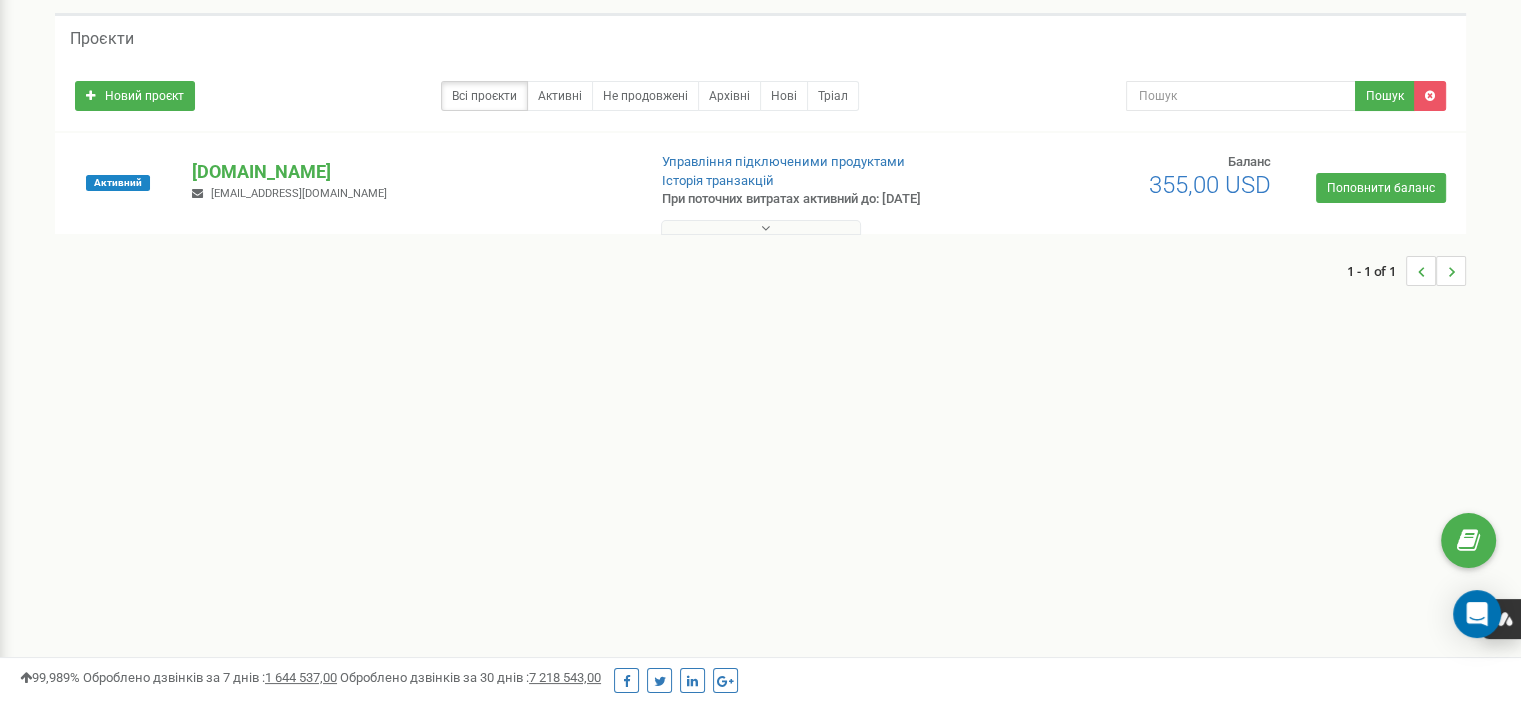 scroll, scrollTop: 0, scrollLeft: 0, axis: both 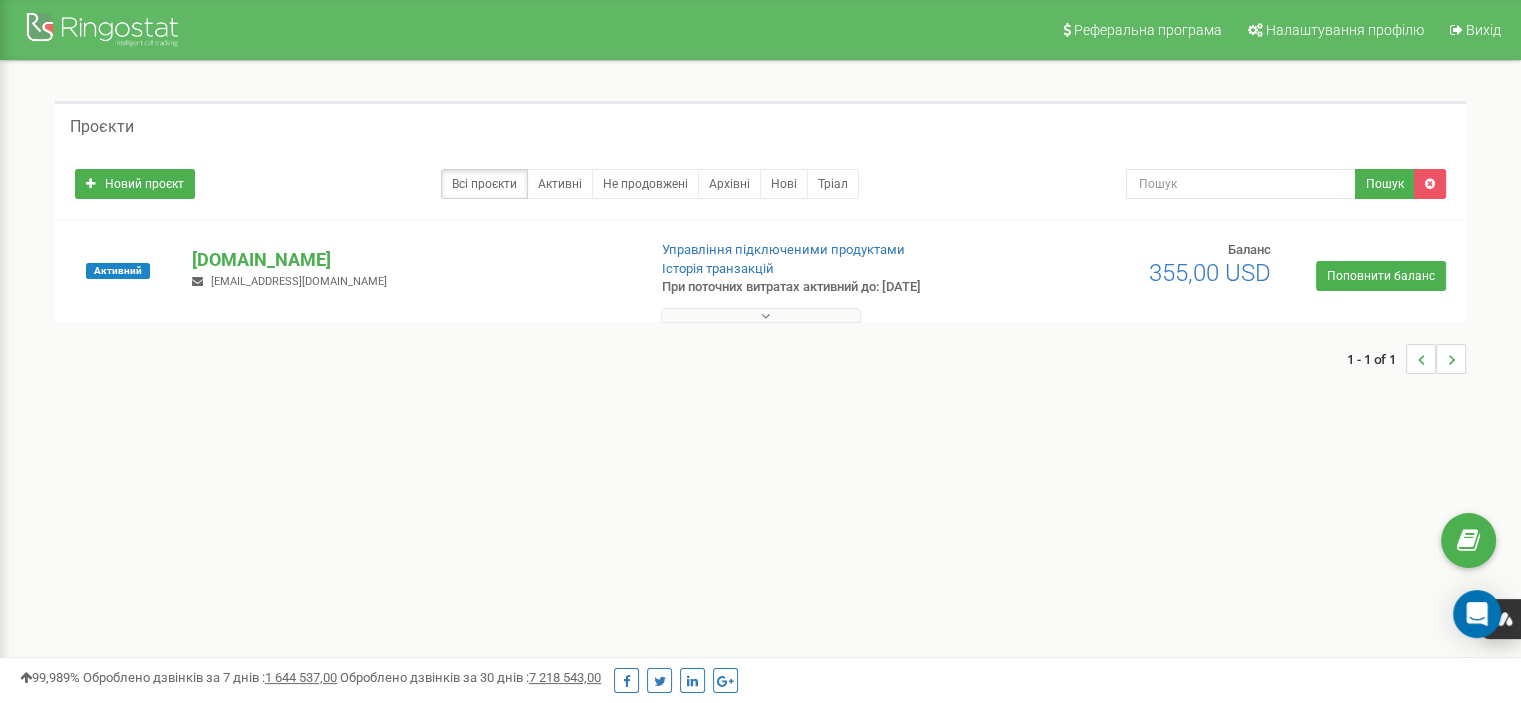 click at bounding box center (761, 315) 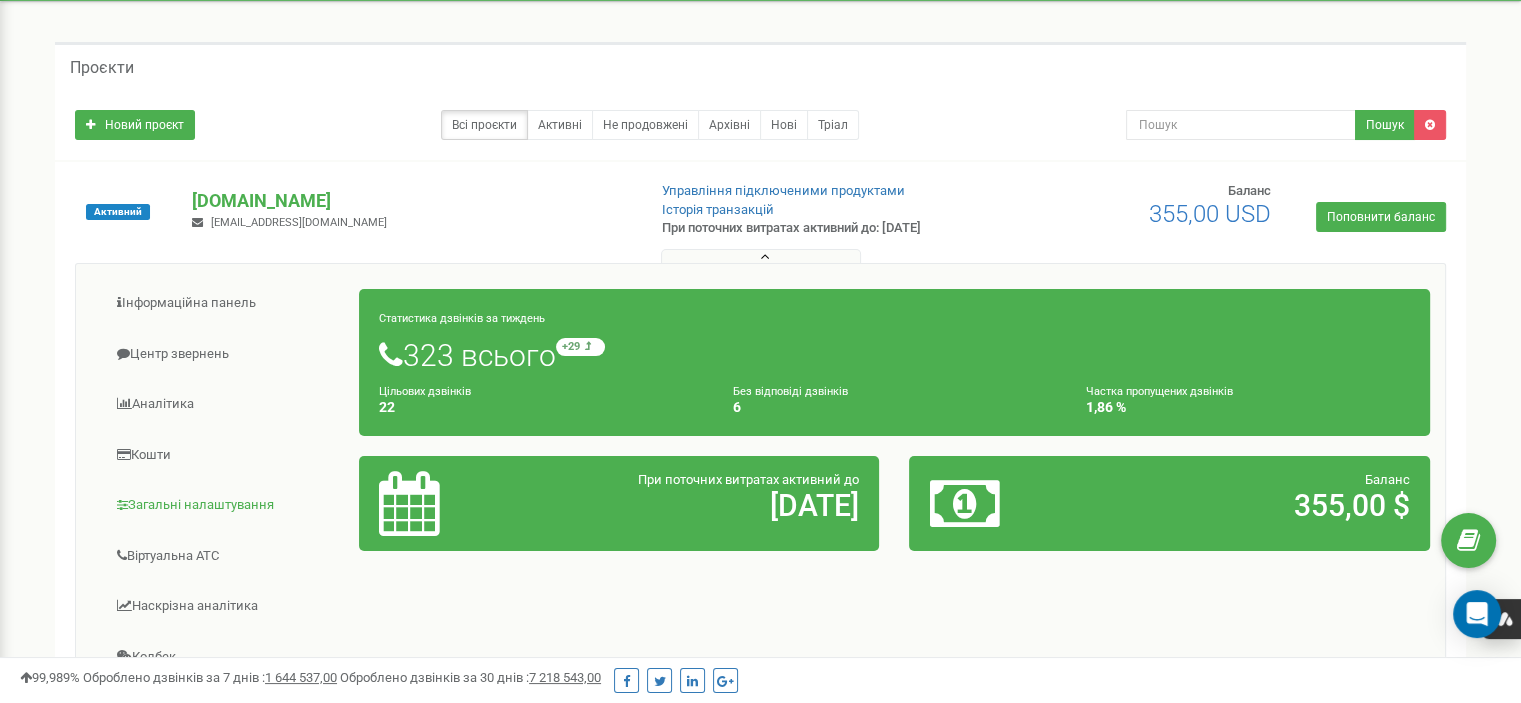 scroll, scrollTop: 200, scrollLeft: 0, axis: vertical 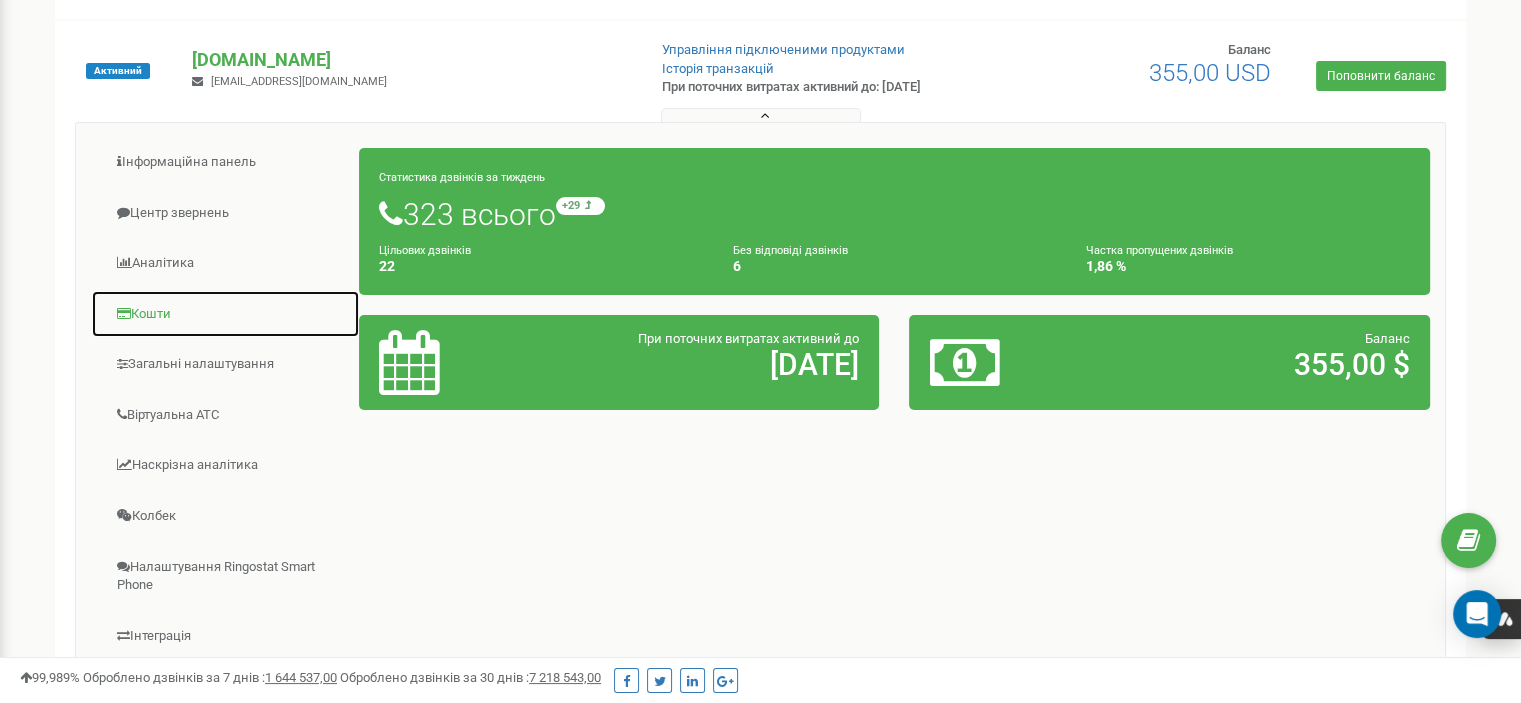 click on "Кошти" at bounding box center (225, 314) 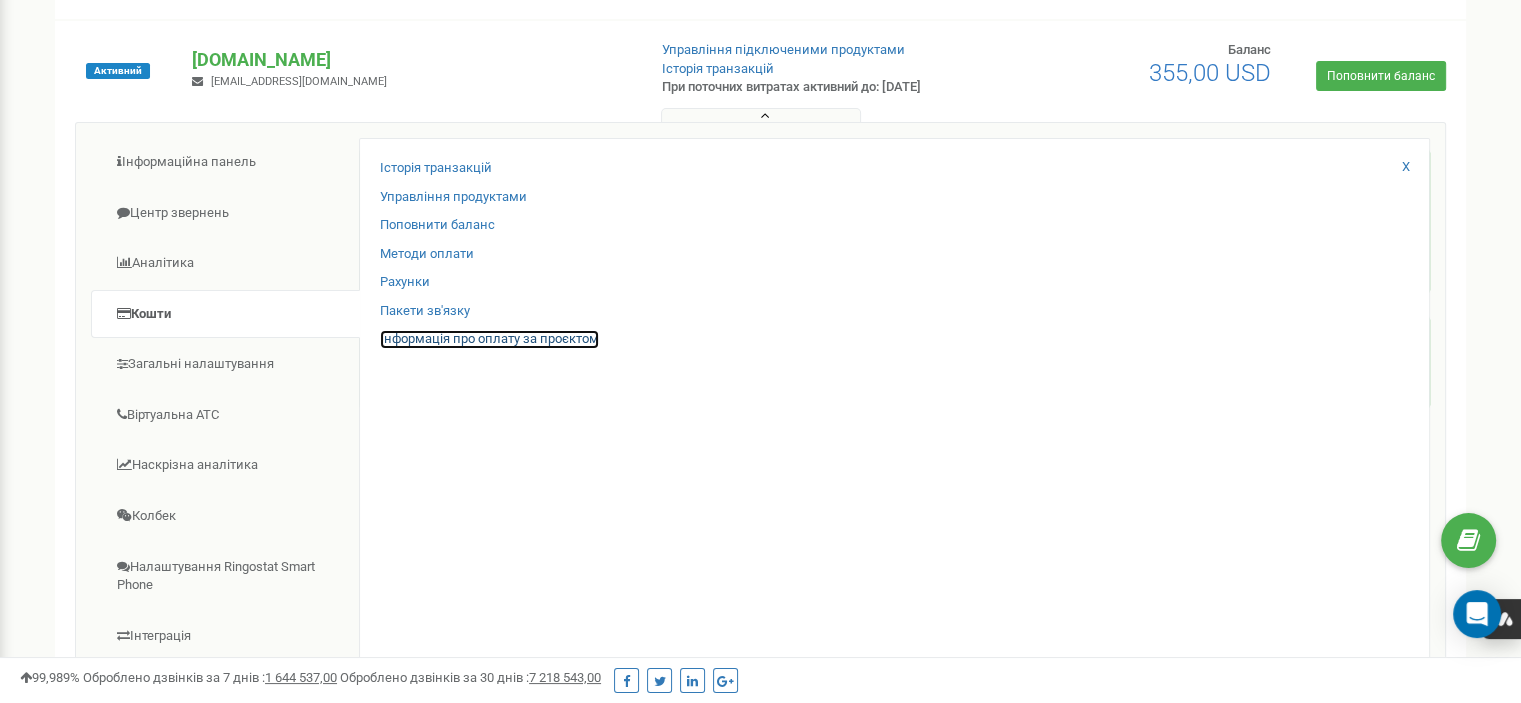 click on "Інформація про оплату за проєктом" at bounding box center (489, 339) 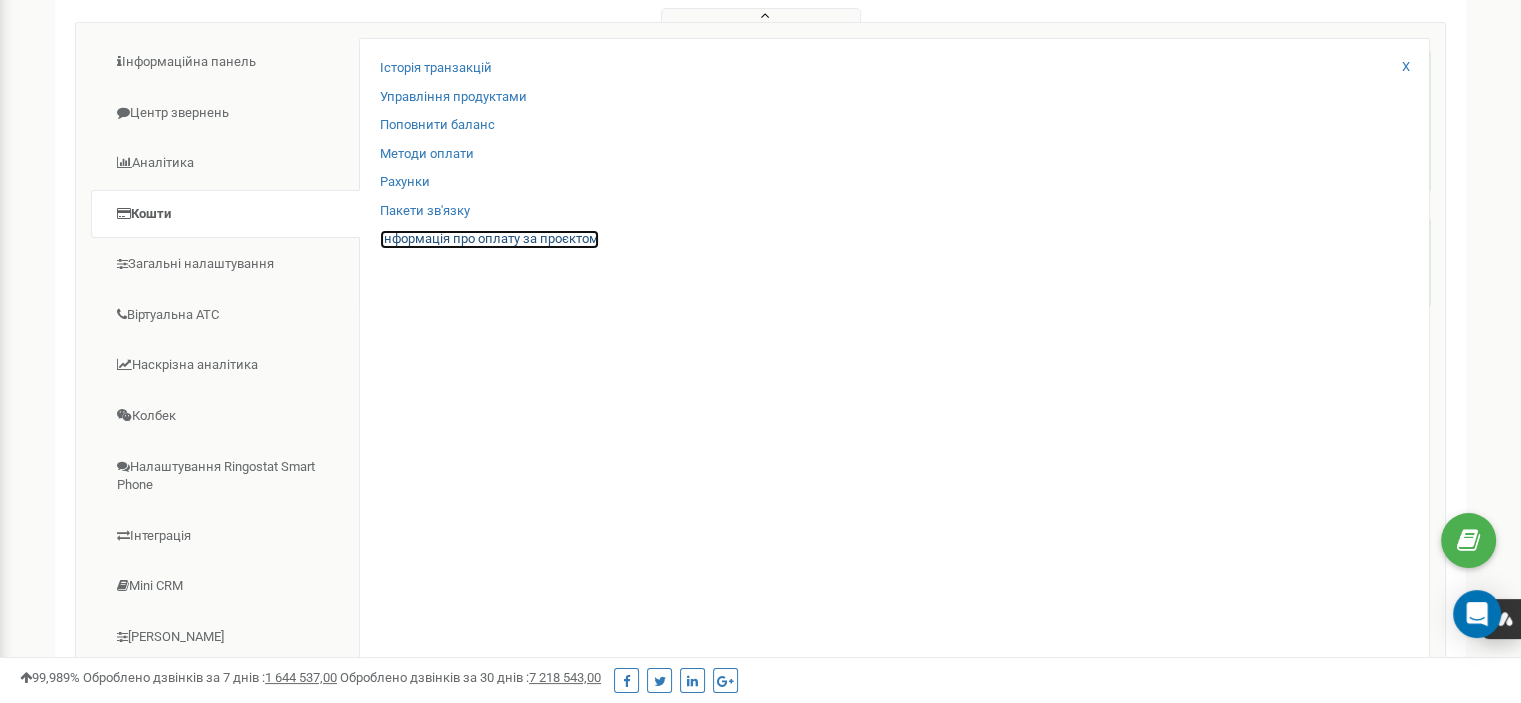 scroll, scrollTop: 296, scrollLeft: 0, axis: vertical 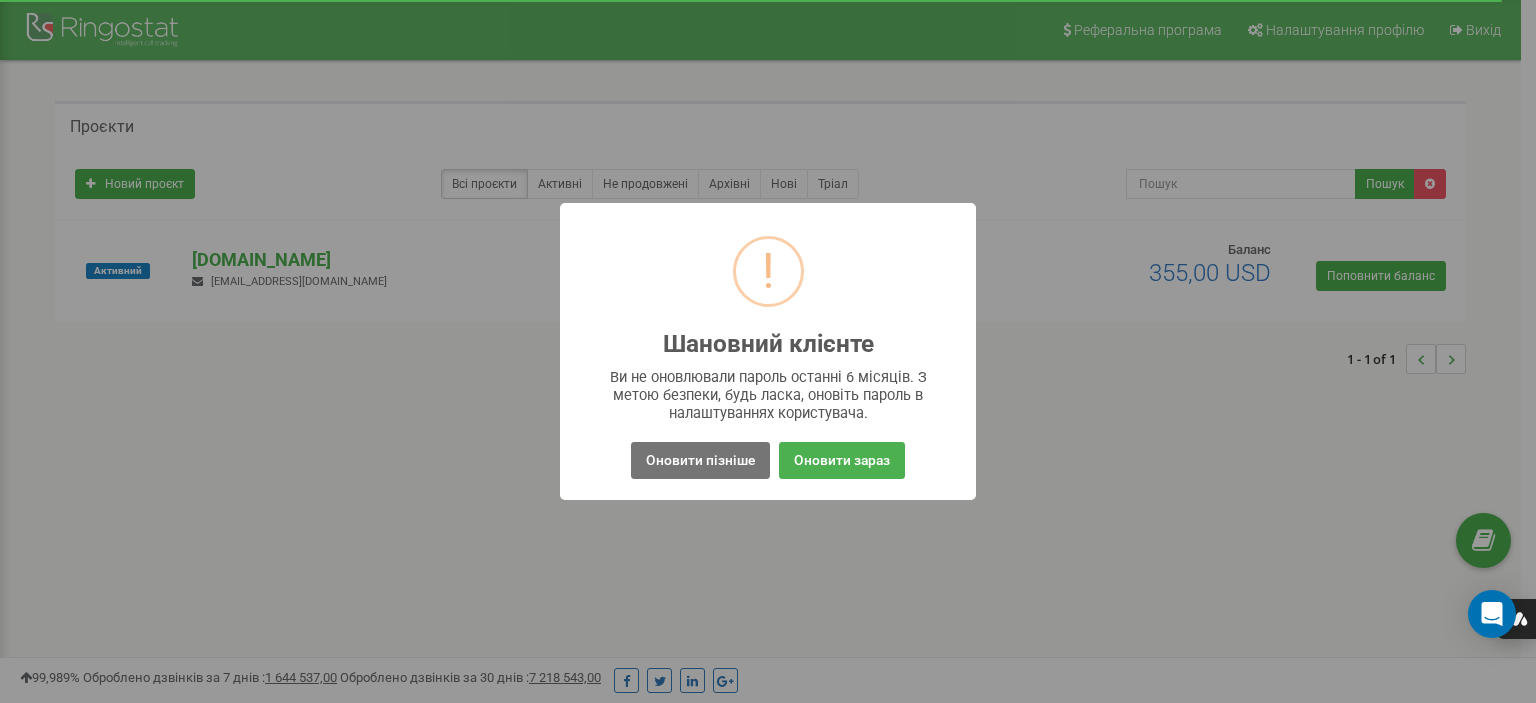 click on "Оновити пізніше" at bounding box center (700, 460) 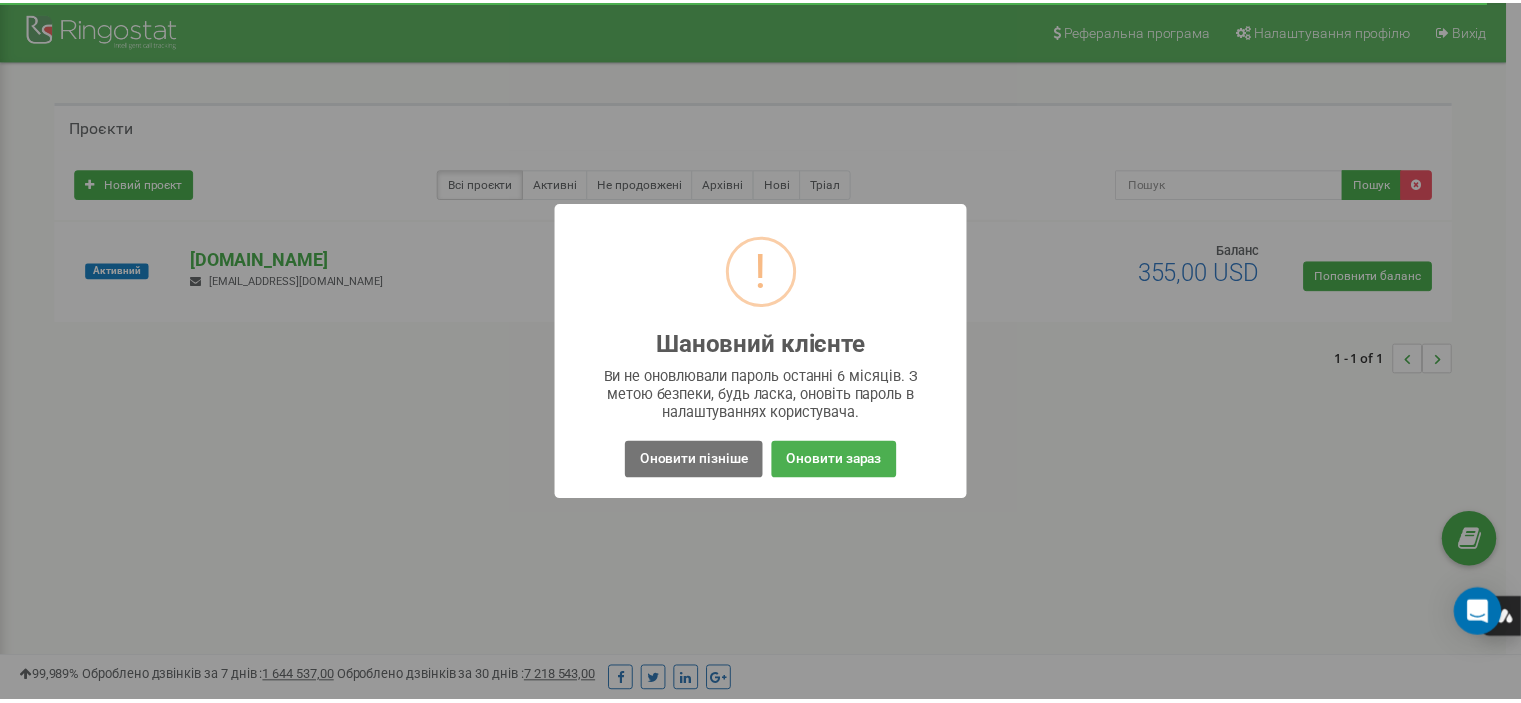 scroll, scrollTop: 296, scrollLeft: 0, axis: vertical 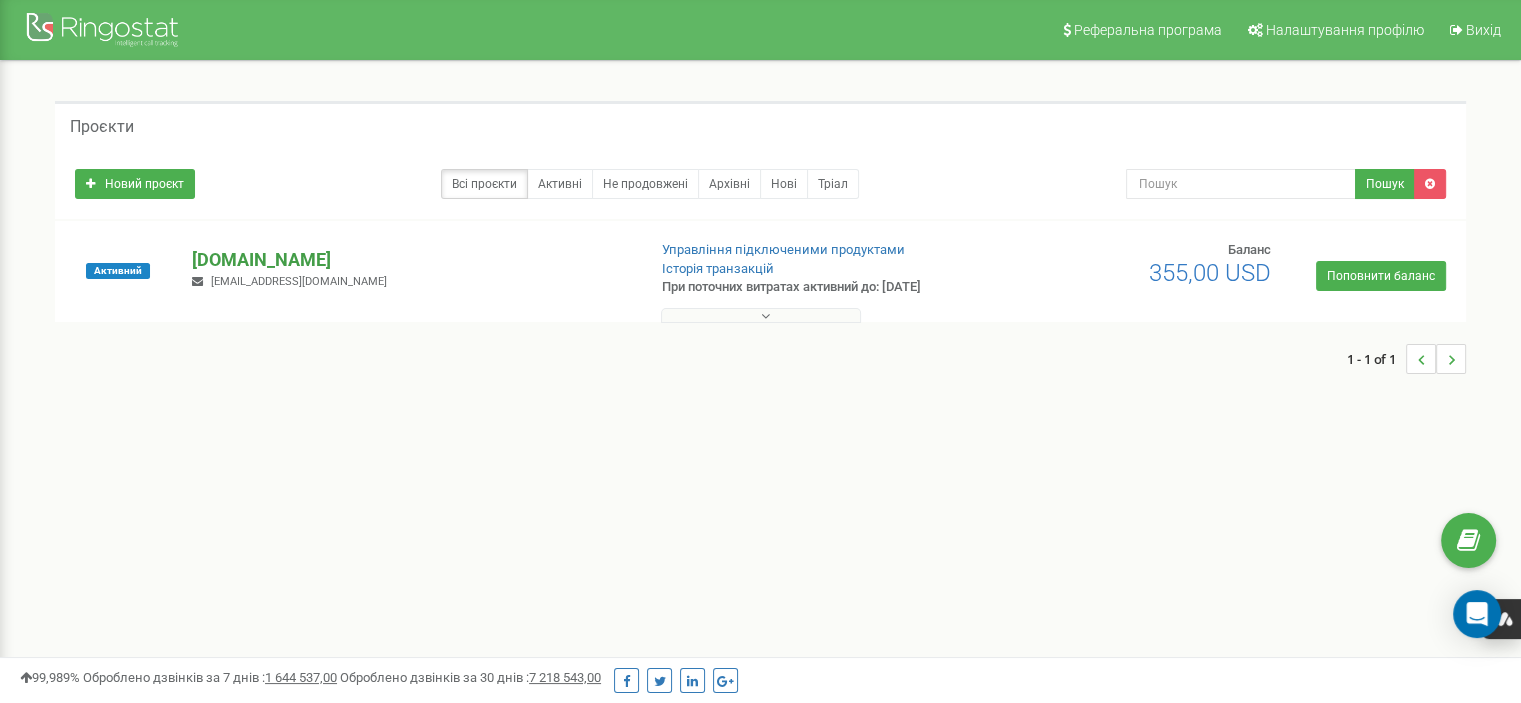 click on "[DOMAIN_NAME]" at bounding box center (410, 260) 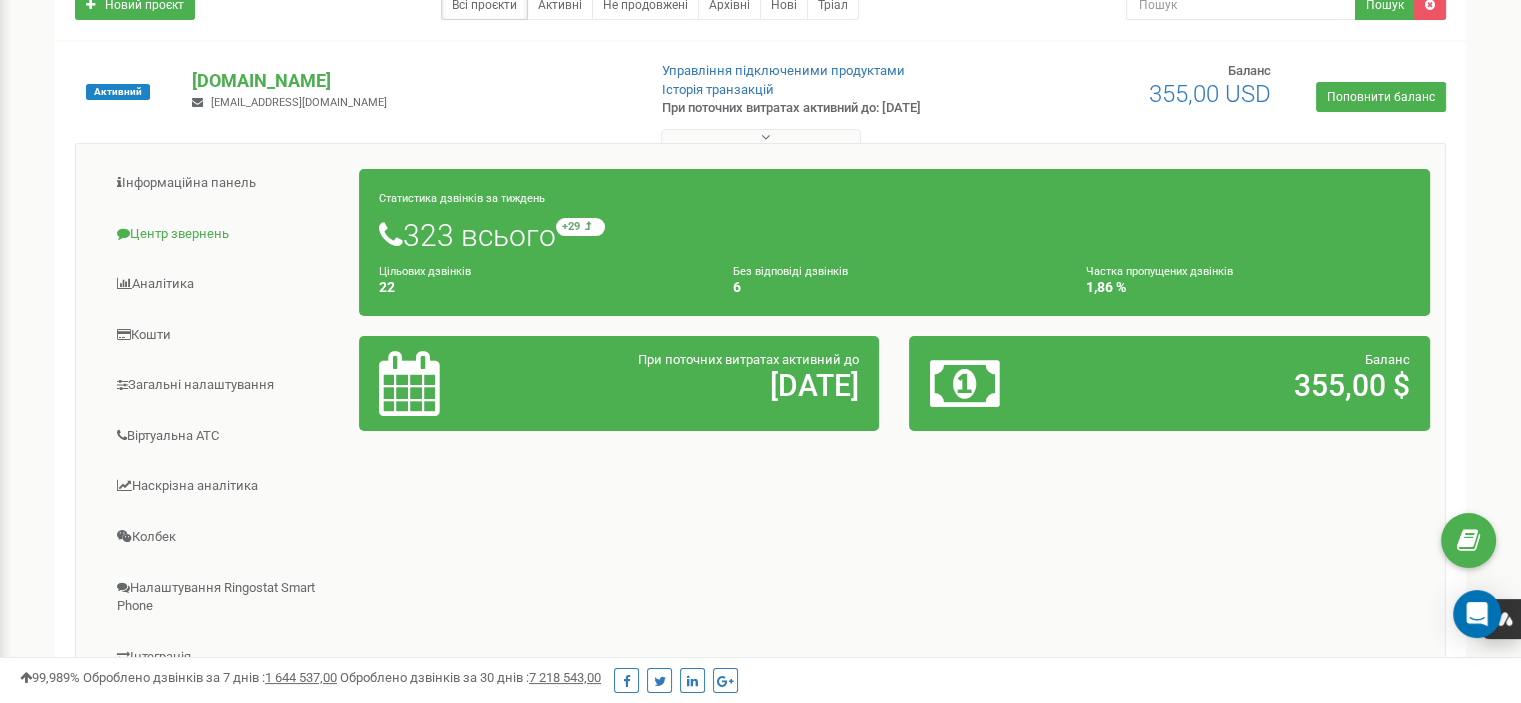 scroll, scrollTop: 200, scrollLeft: 0, axis: vertical 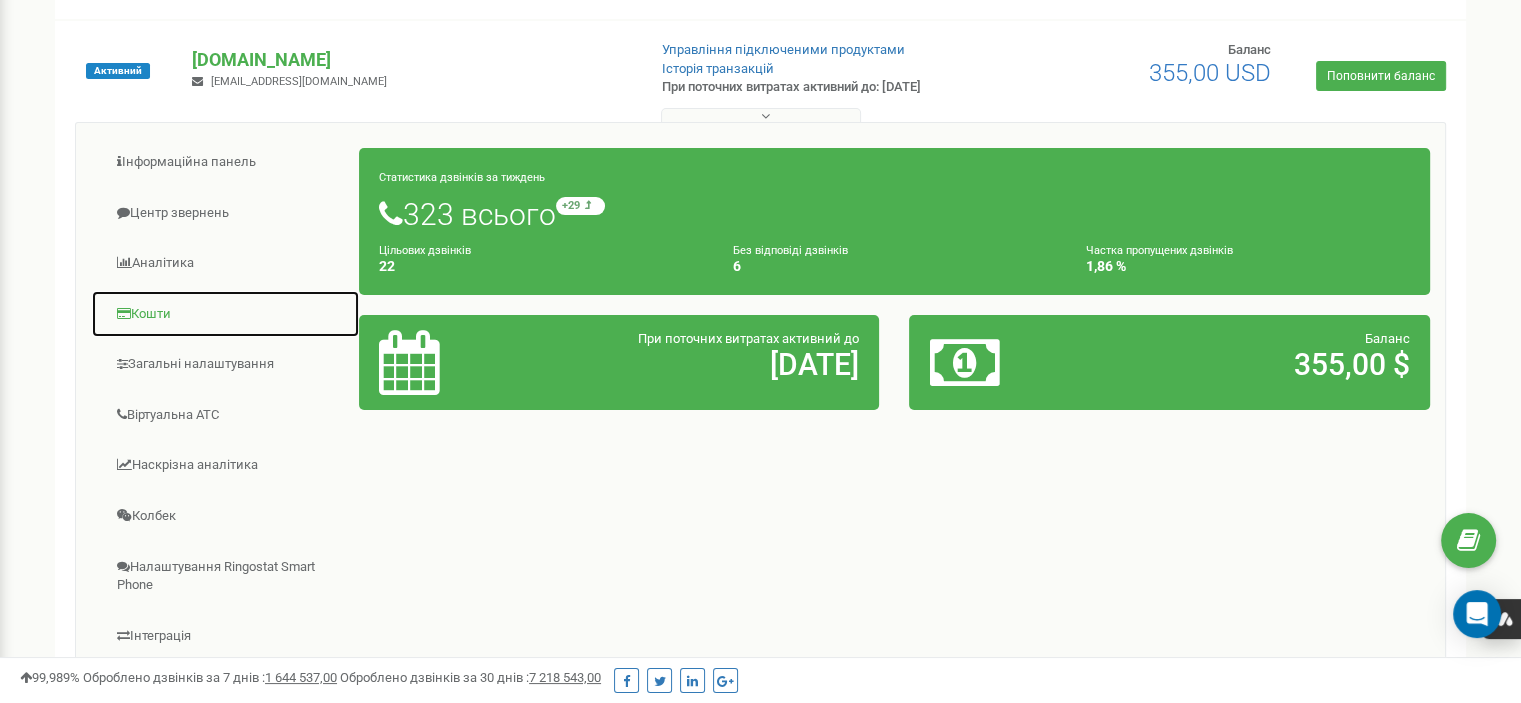 click on "Кошти" at bounding box center [225, 314] 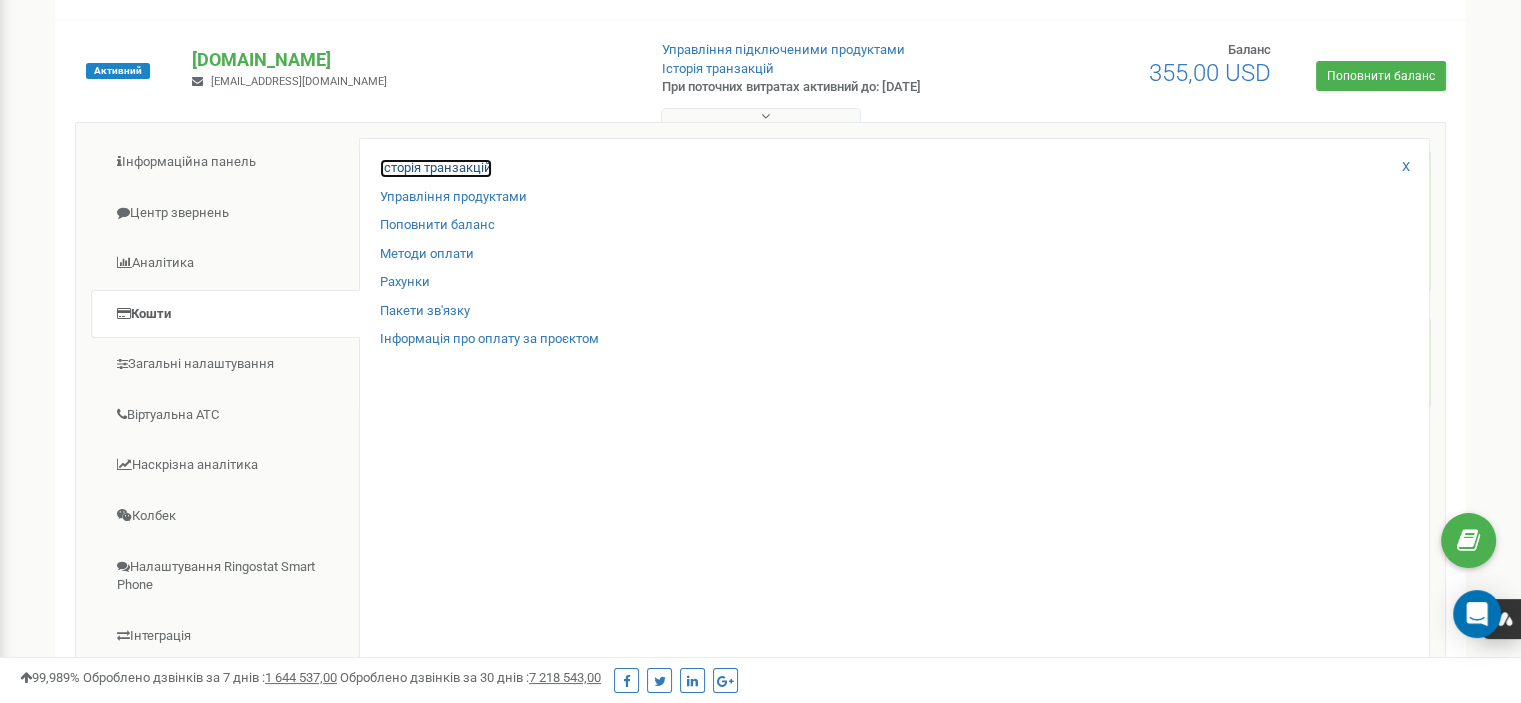 click on "Історія транзакцій" at bounding box center [436, 168] 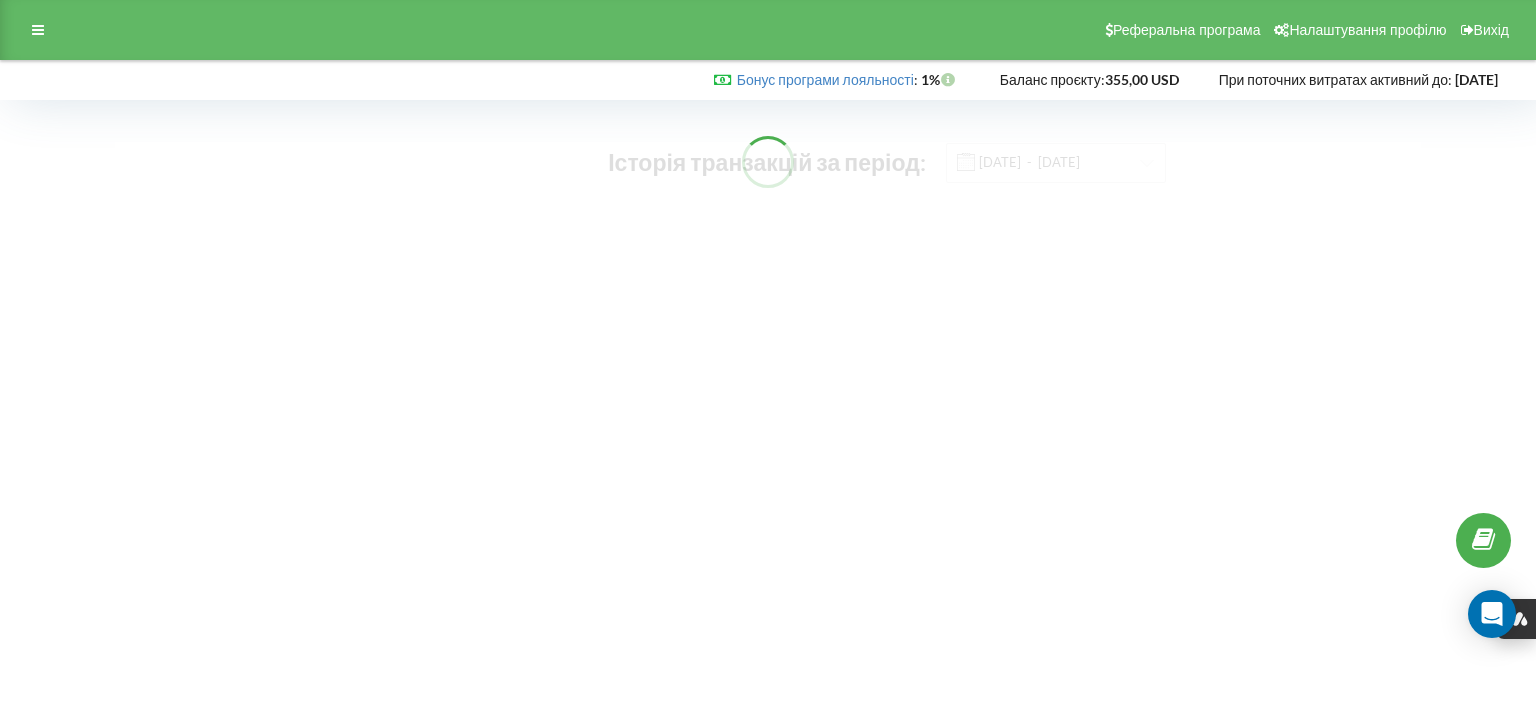 scroll, scrollTop: 0, scrollLeft: 0, axis: both 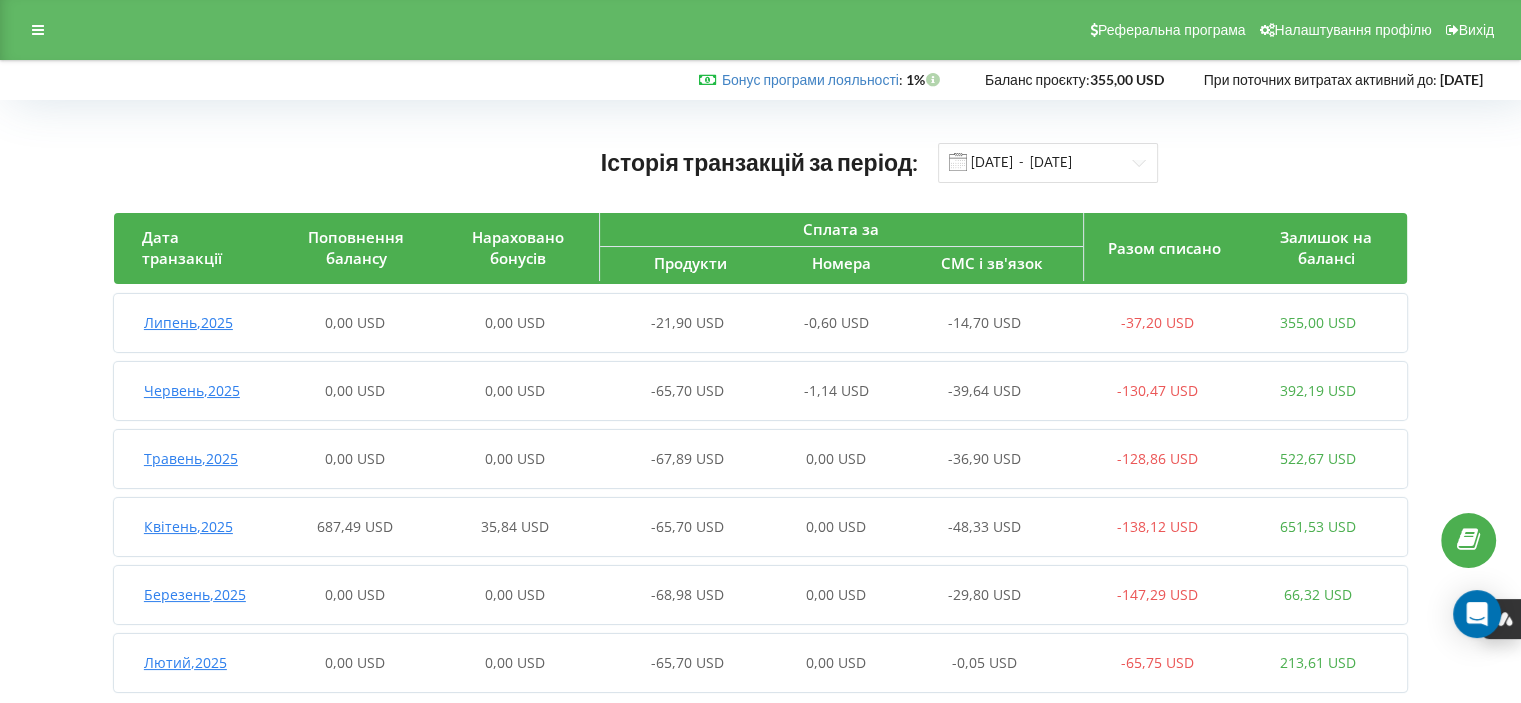 click on "Липень ,  2025" at bounding box center [188, 322] 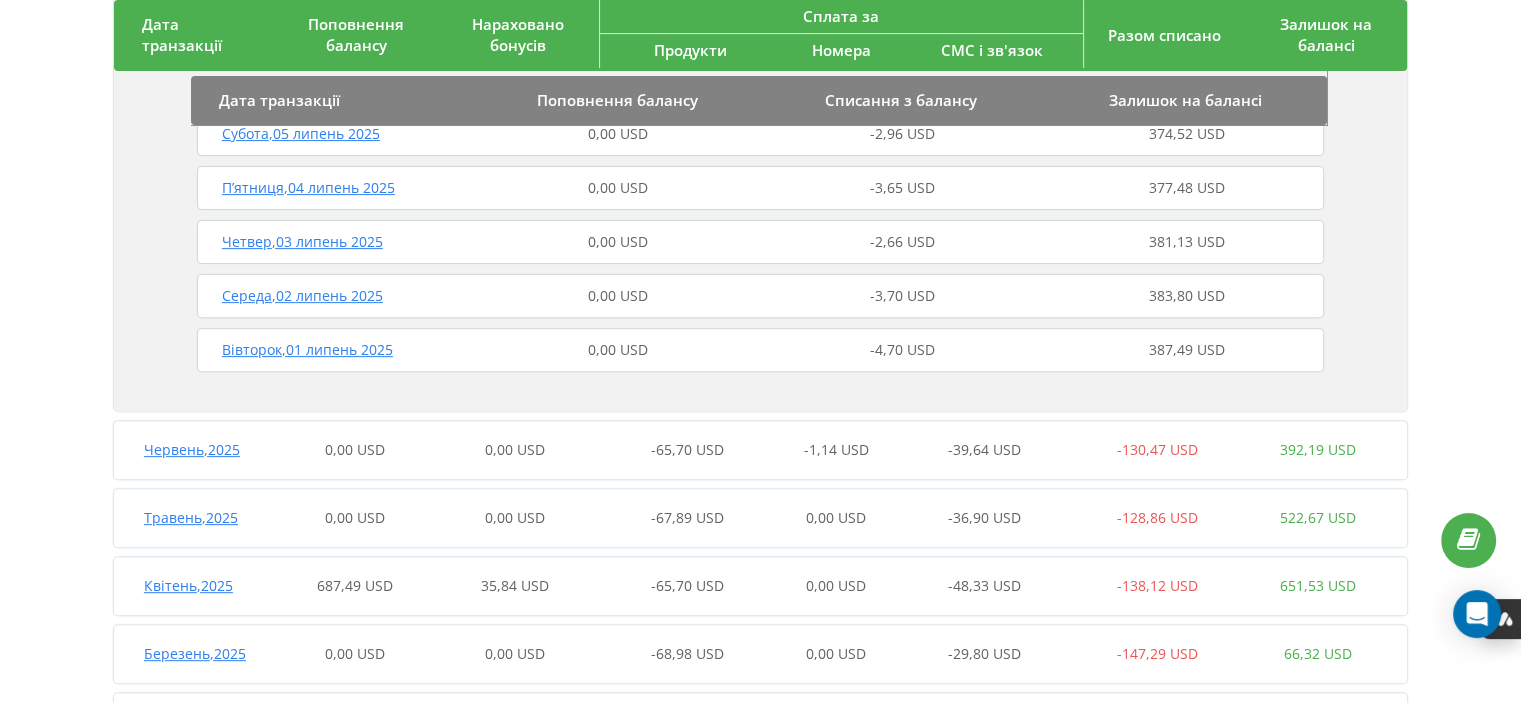 scroll, scrollTop: 672, scrollLeft: 0, axis: vertical 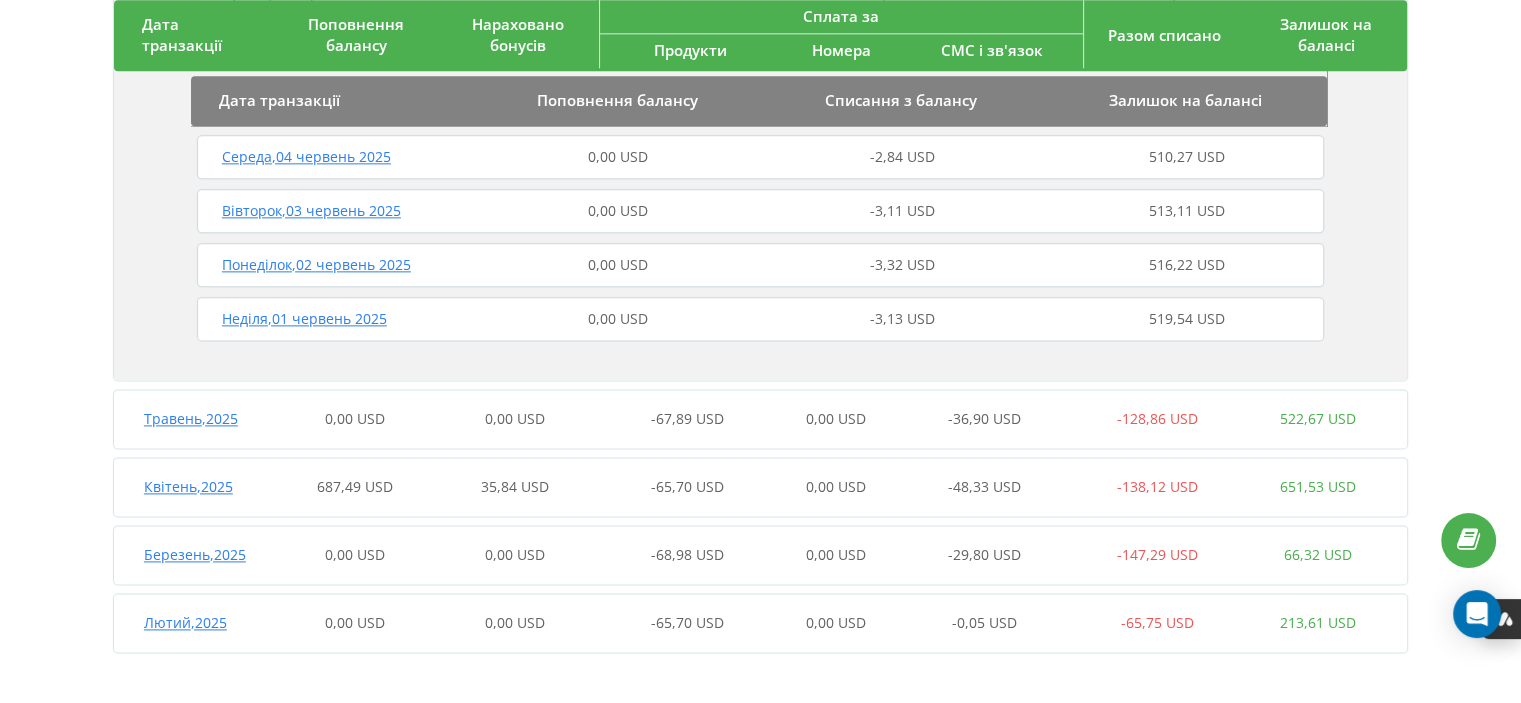 click on "Квітень ,  2025" at bounding box center [188, 486] 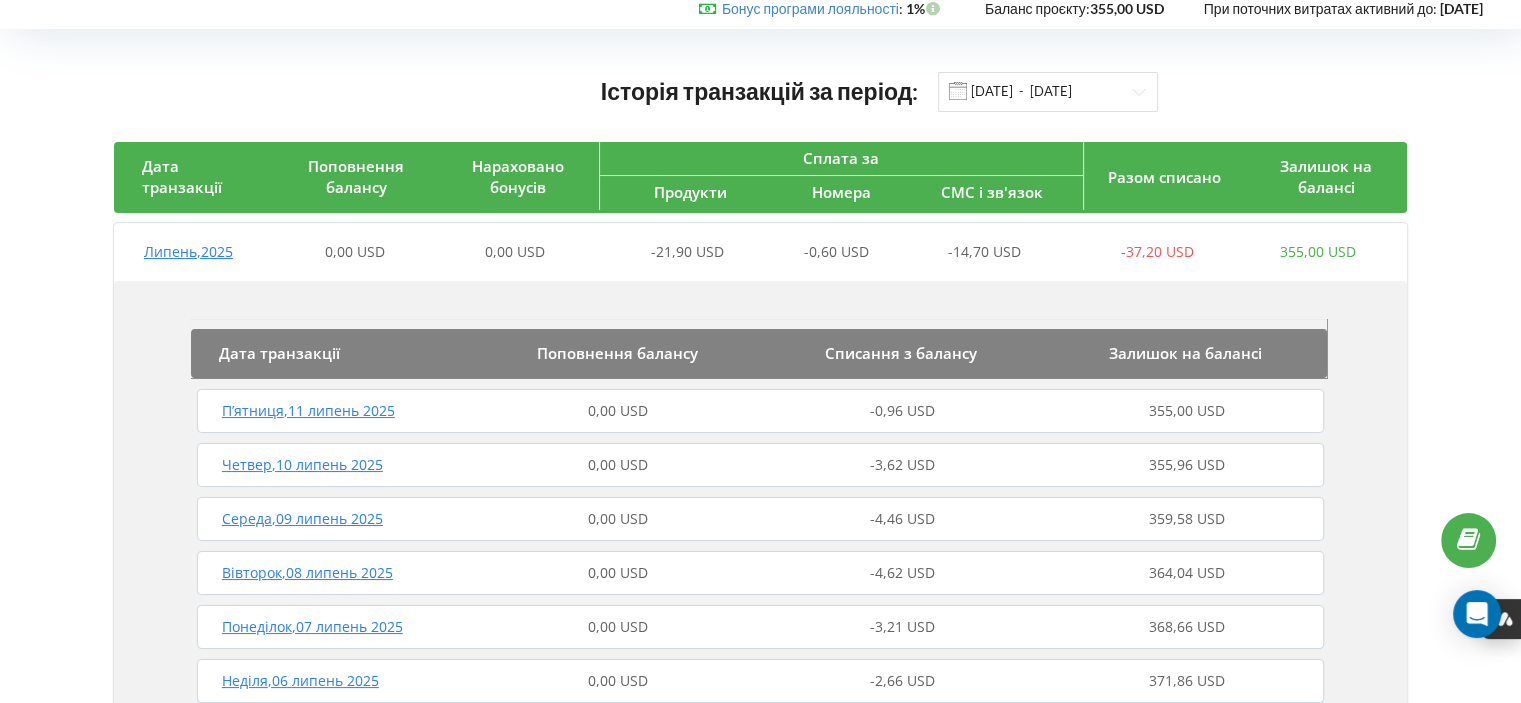 scroll, scrollTop: 0, scrollLeft: 0, axis: both 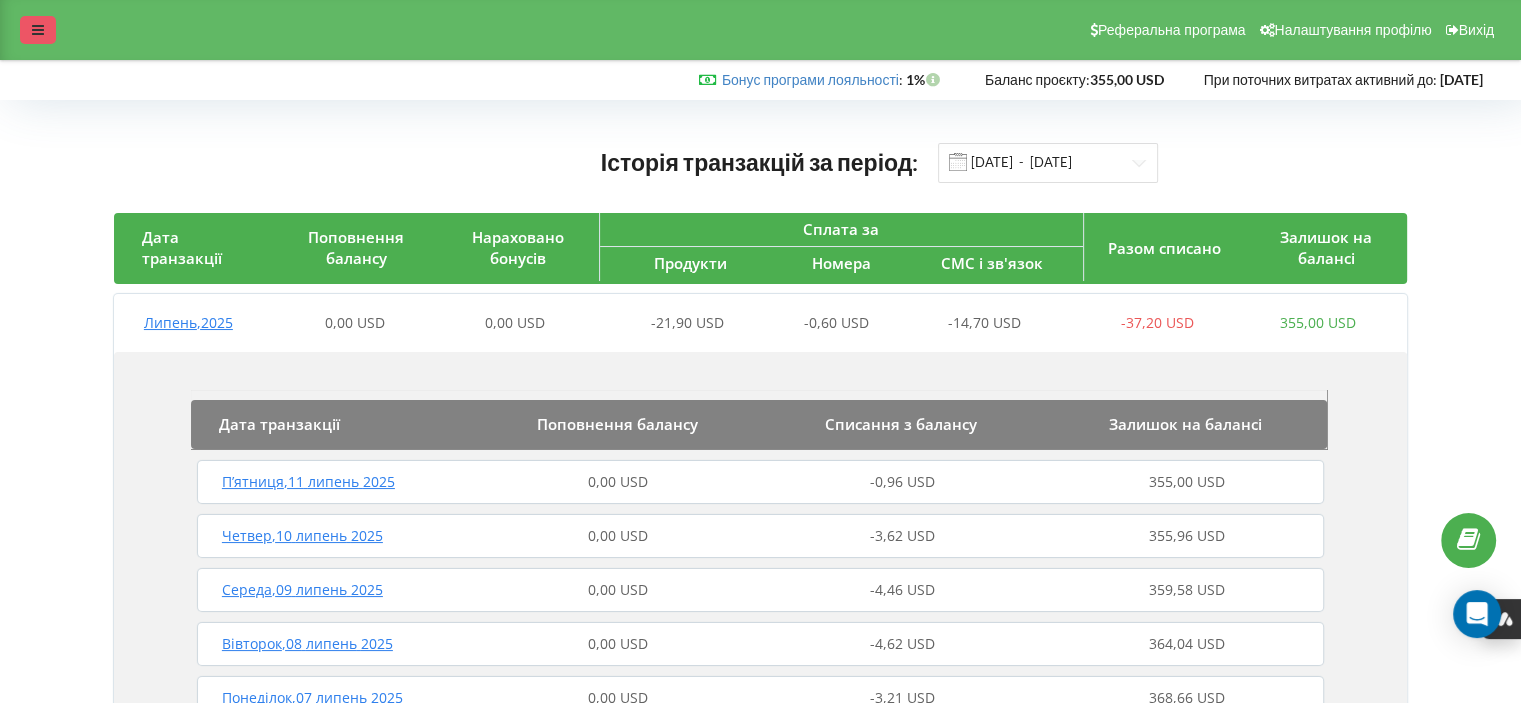 click at bounding box center (38, 30) 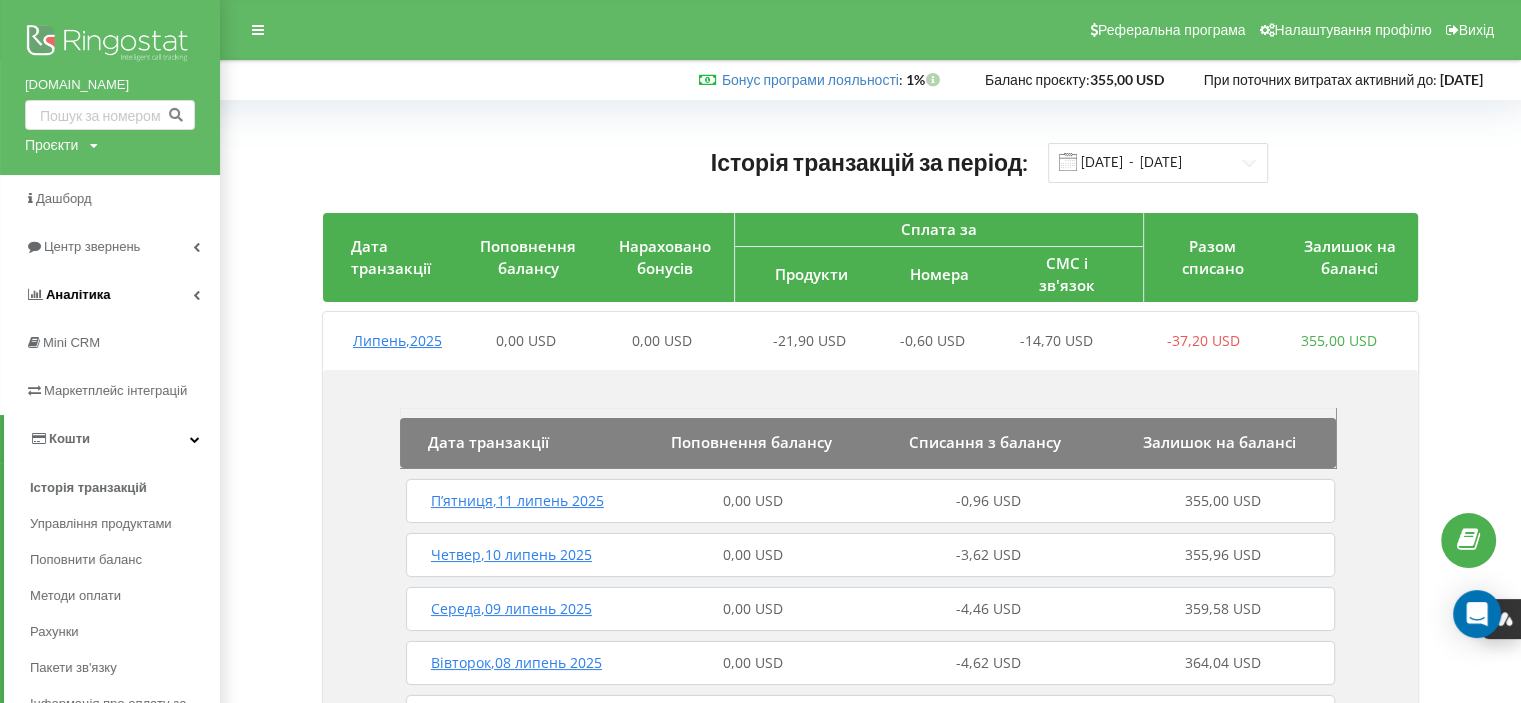 click on "Аналiтика" at bounding box center [110, 295] 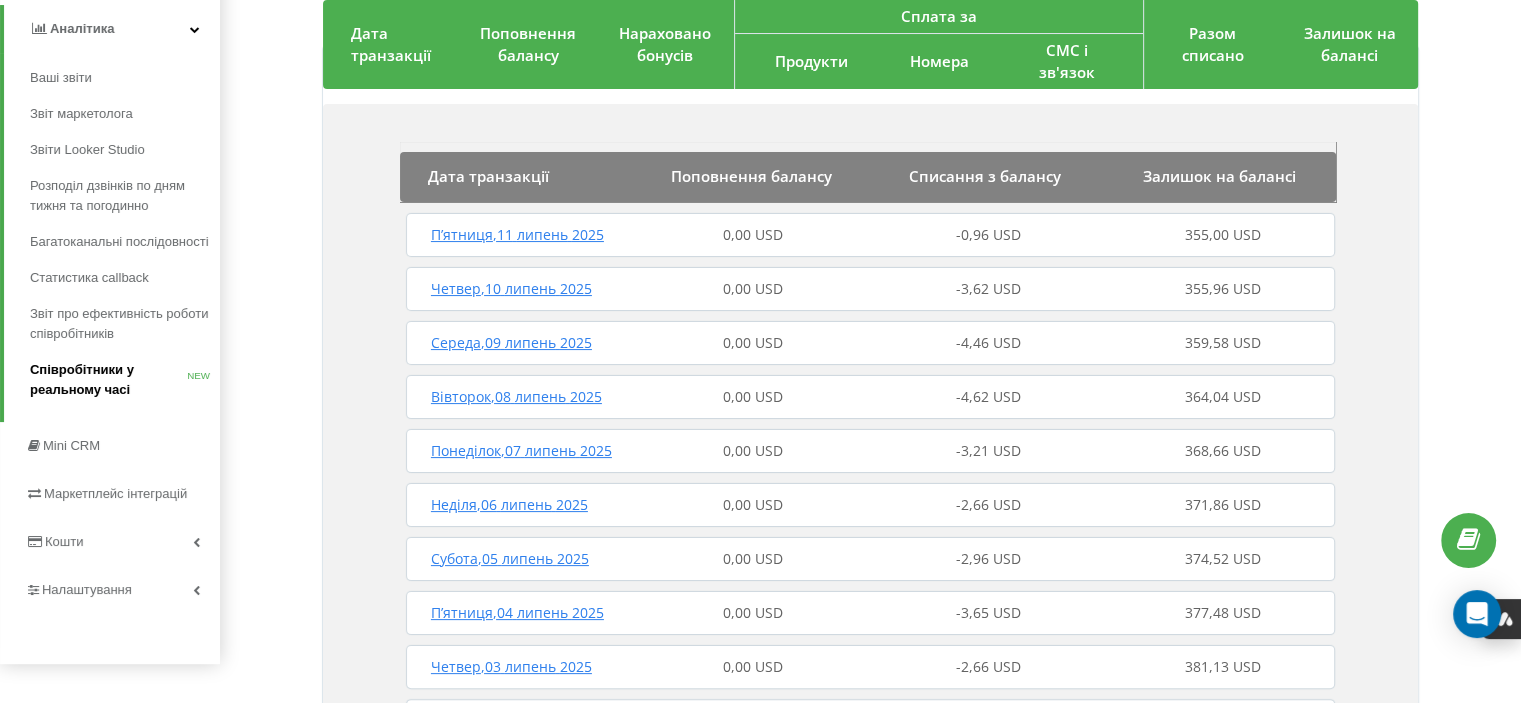 scroll, scrollTop: 400, scrollLeft: 0, axis: vertical 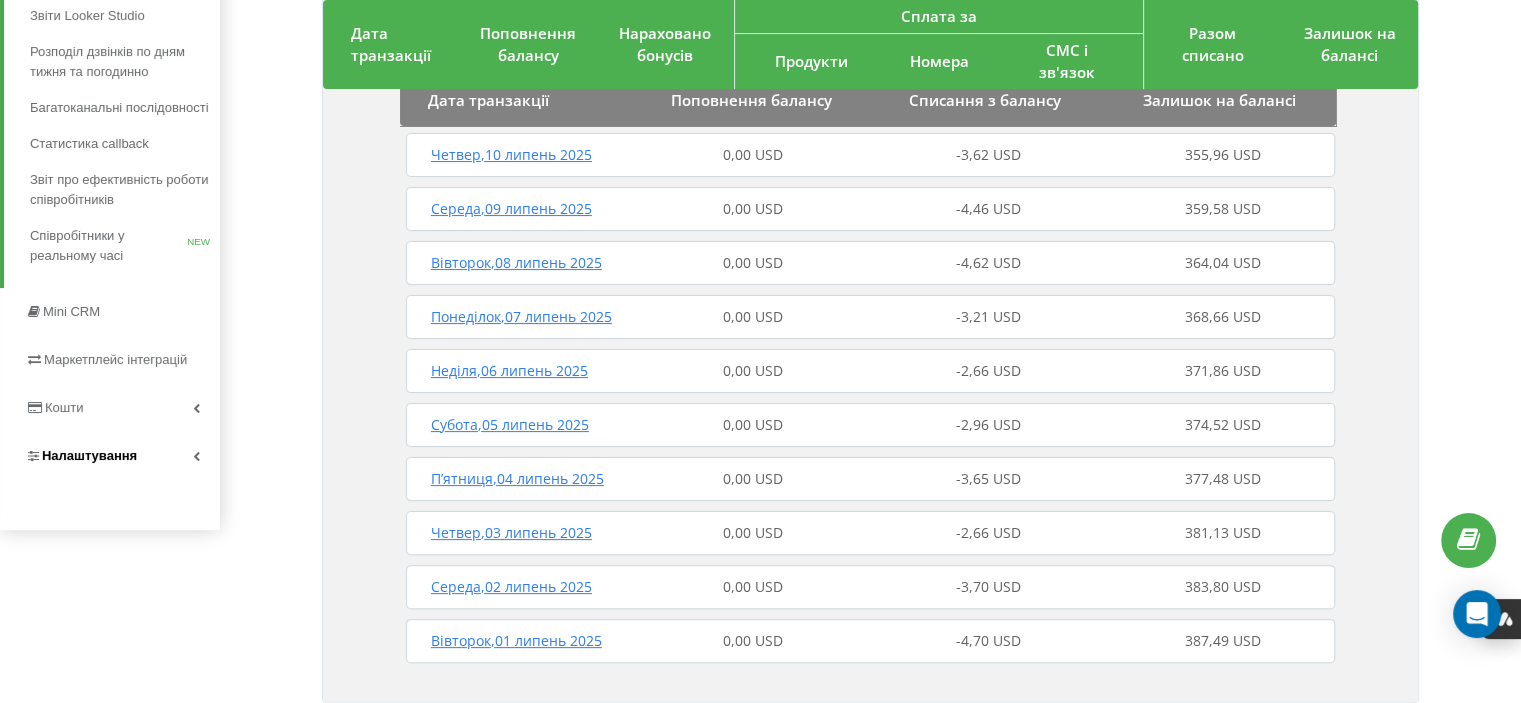 click on "Налаштування" at bounding box center (110, 456) 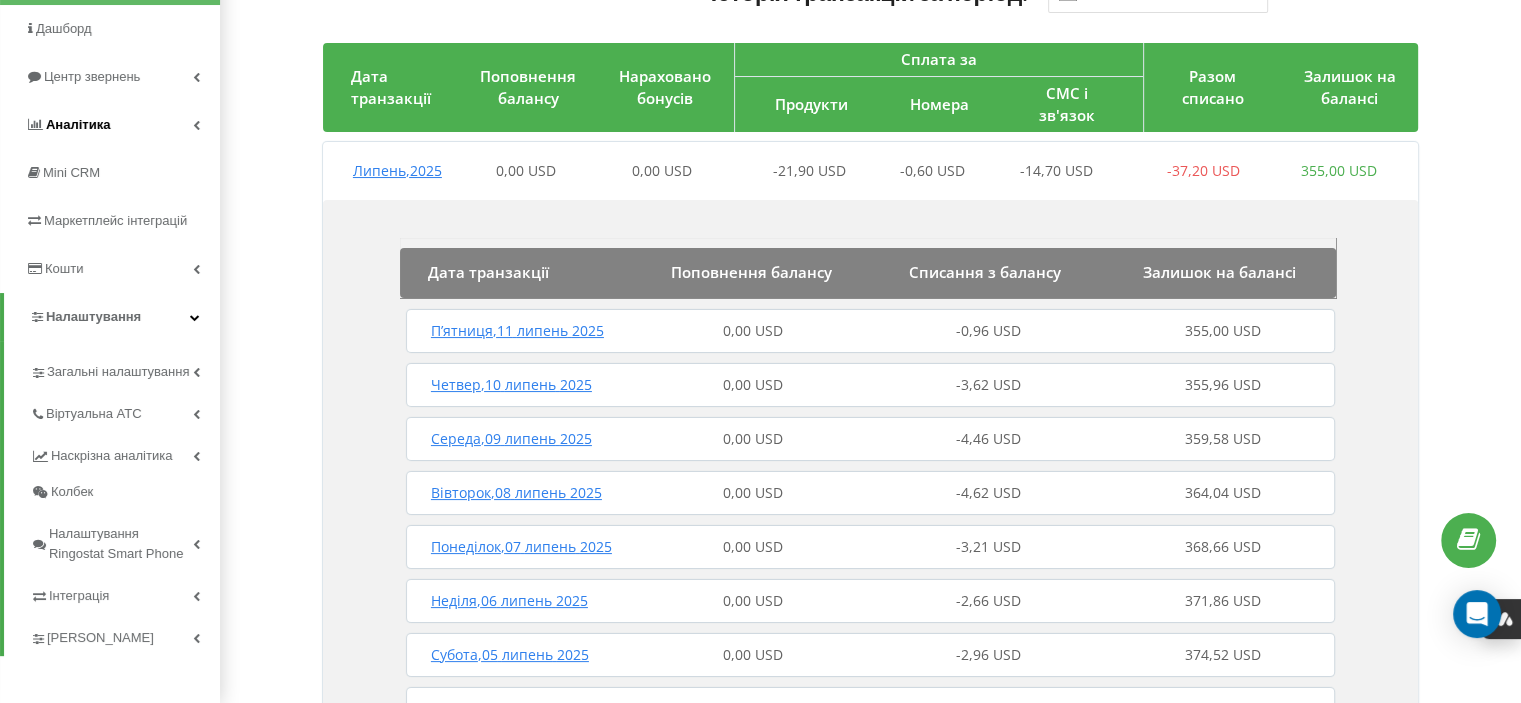 scroll, scrollTop: 0, scrollLeft: 0, axis: both 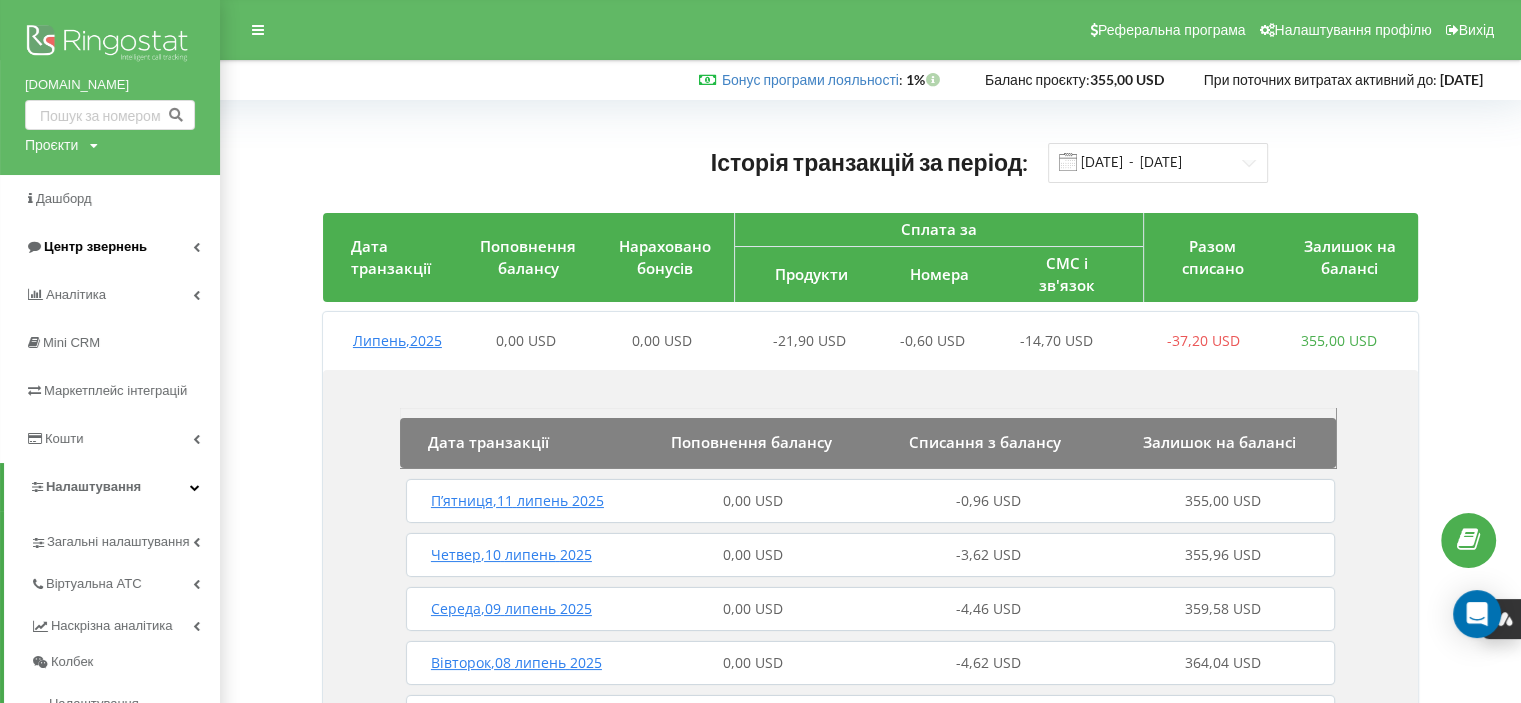 click on "Центр звернень" at bounding box center (95, 246) 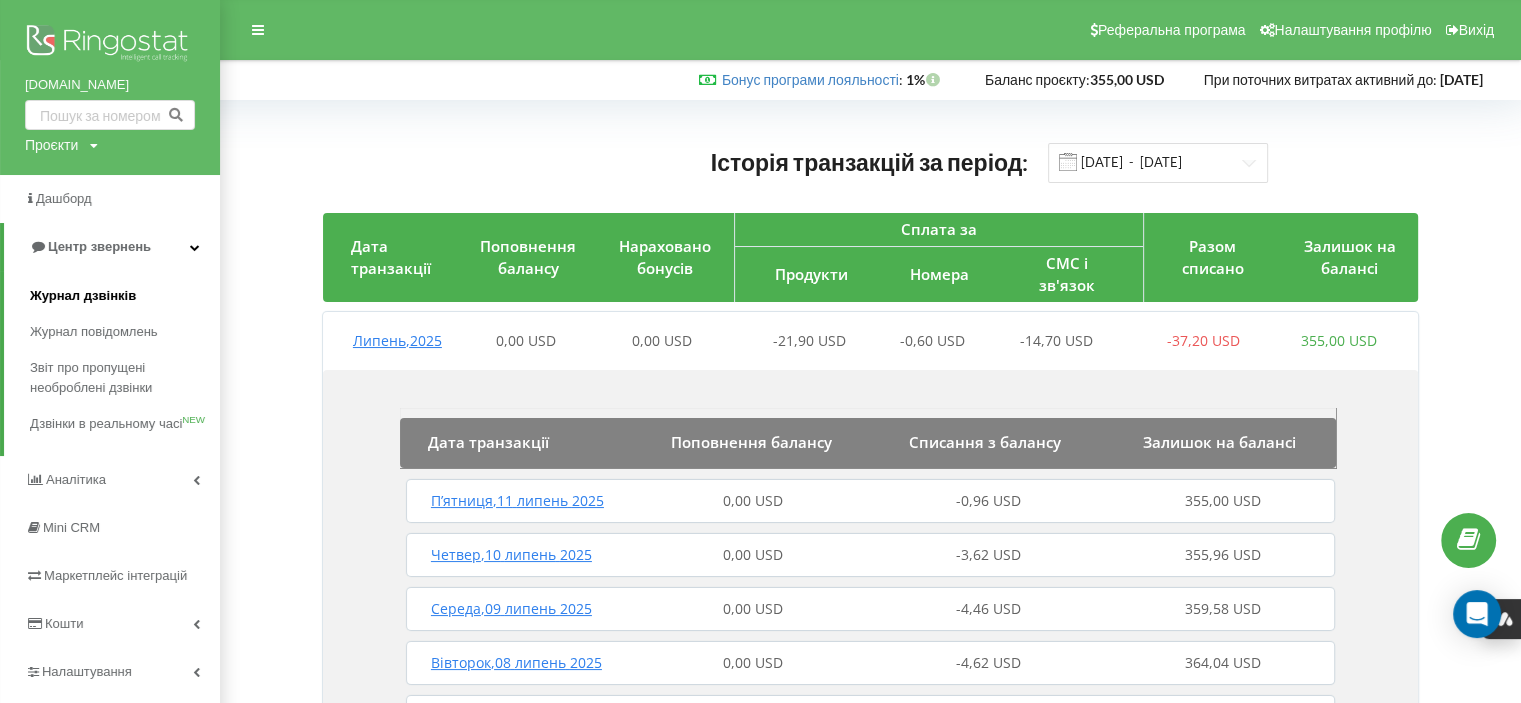 click on "Журнал дзвінків" at bounding box center (83, 296) 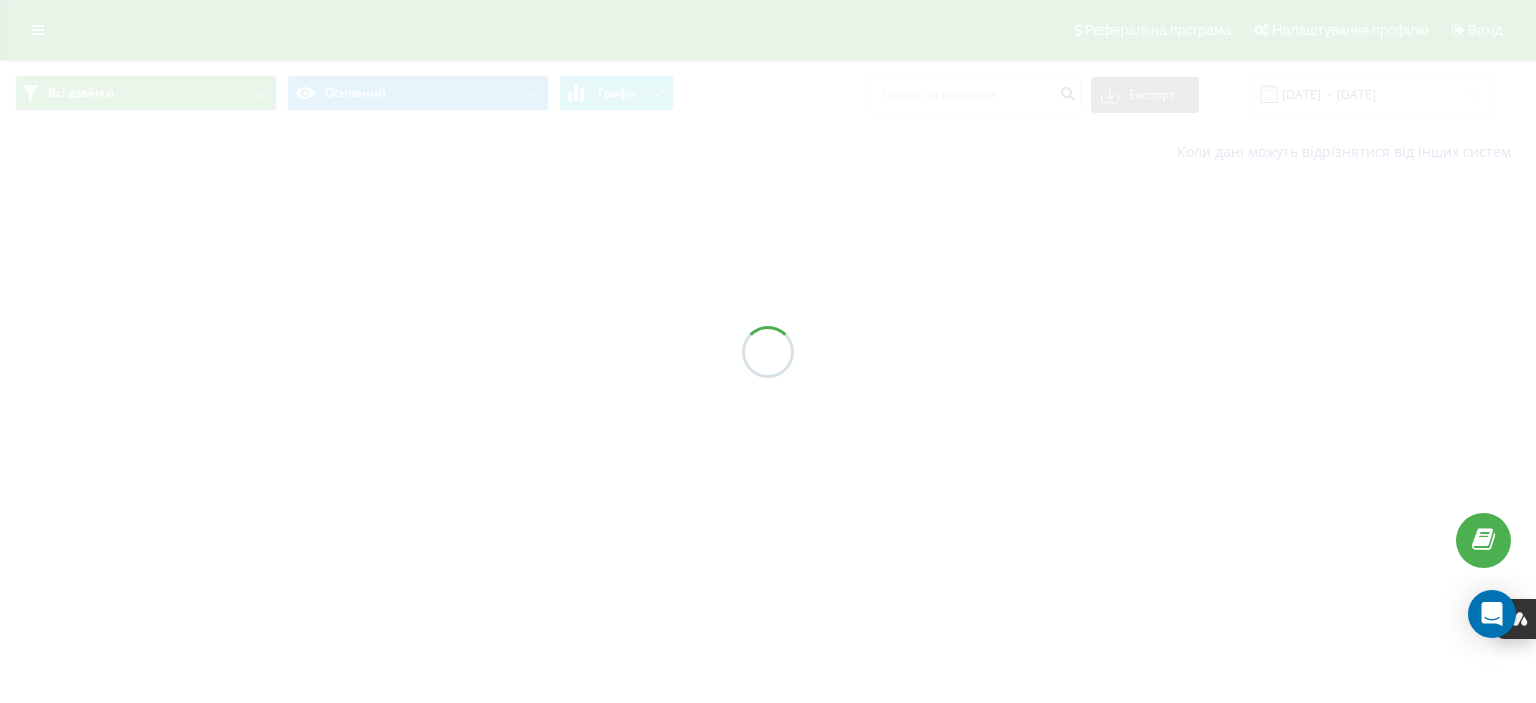 scroll, scrollTop: 0, scrollLeft: 0, axis: both 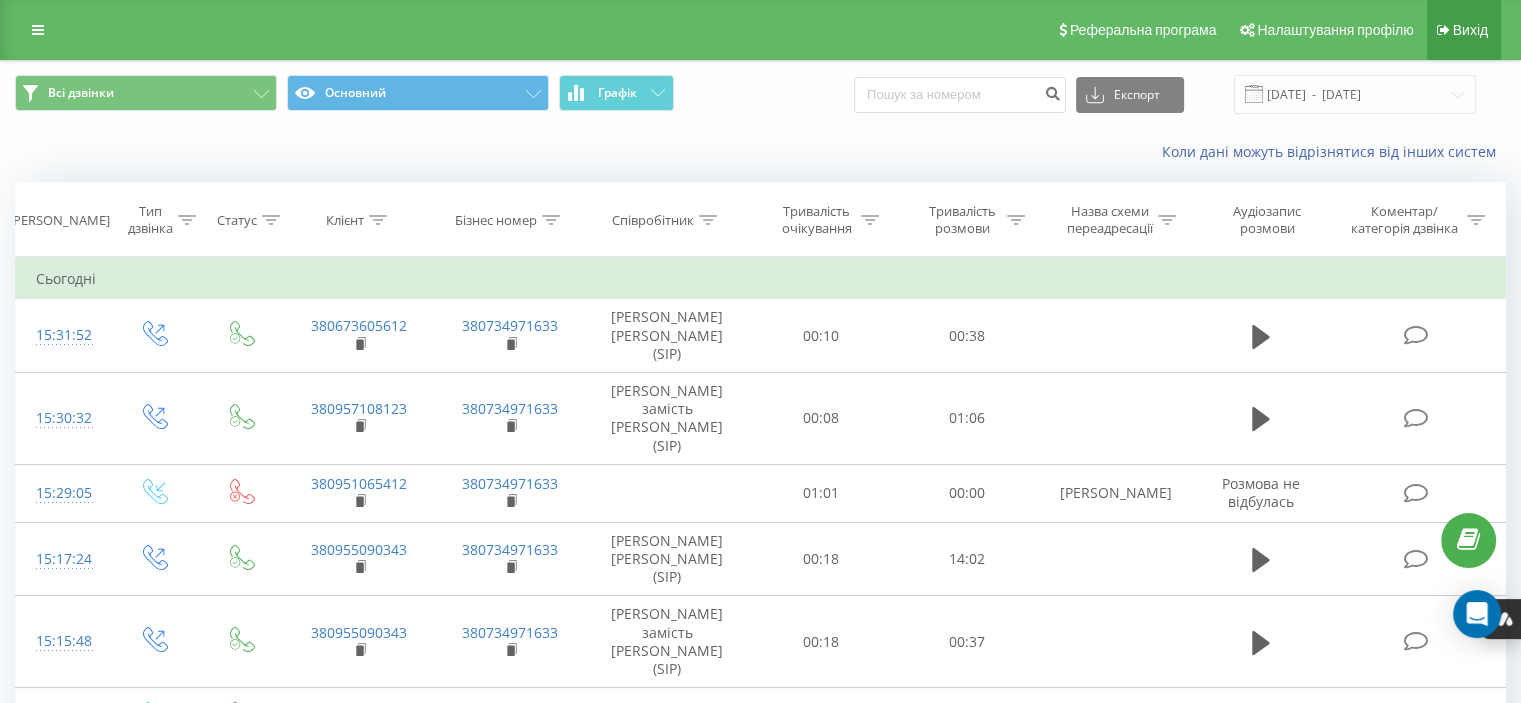 click on "Вихід" at bounding box center [1470, 30] 